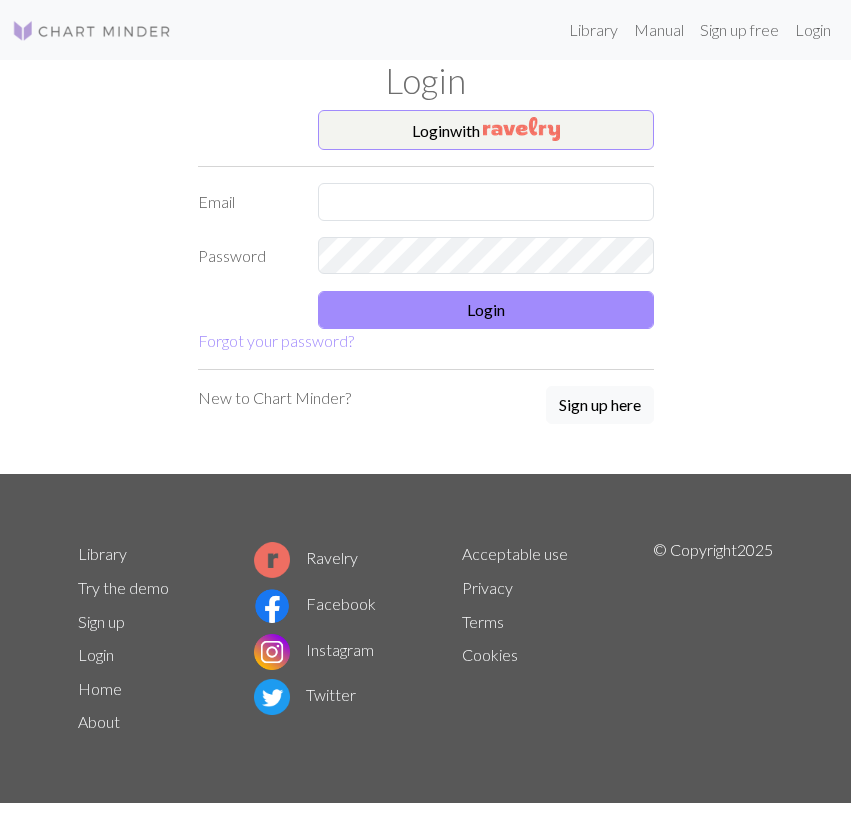 scroll, scrollTop: 0, scrollLeft: 0, axis: both 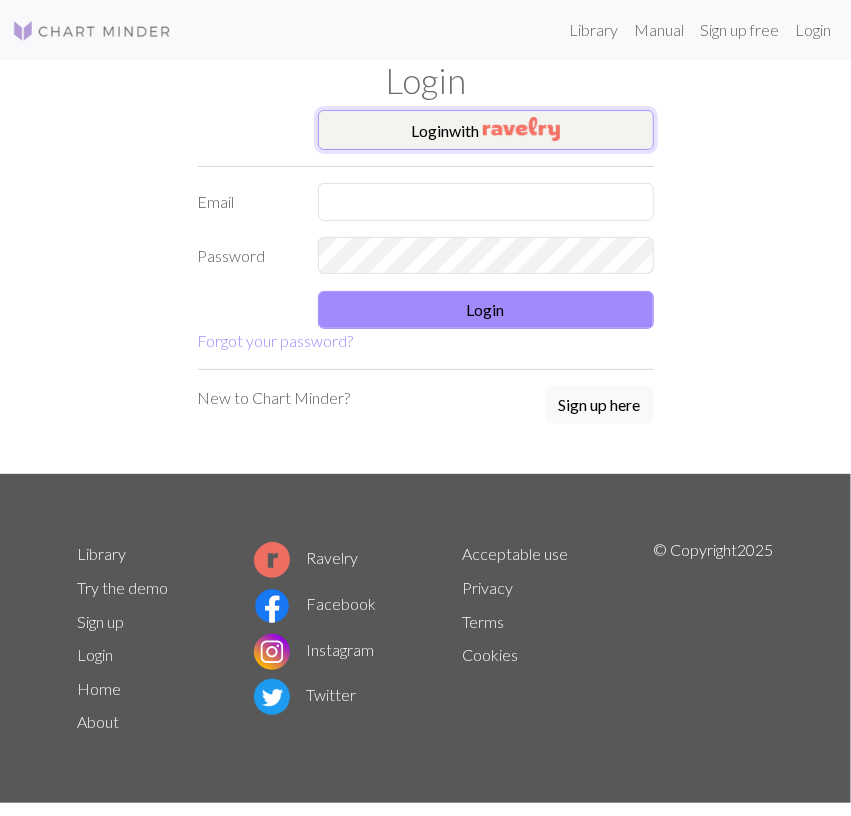 click on "Login  with" at bounding box center [486, 130] 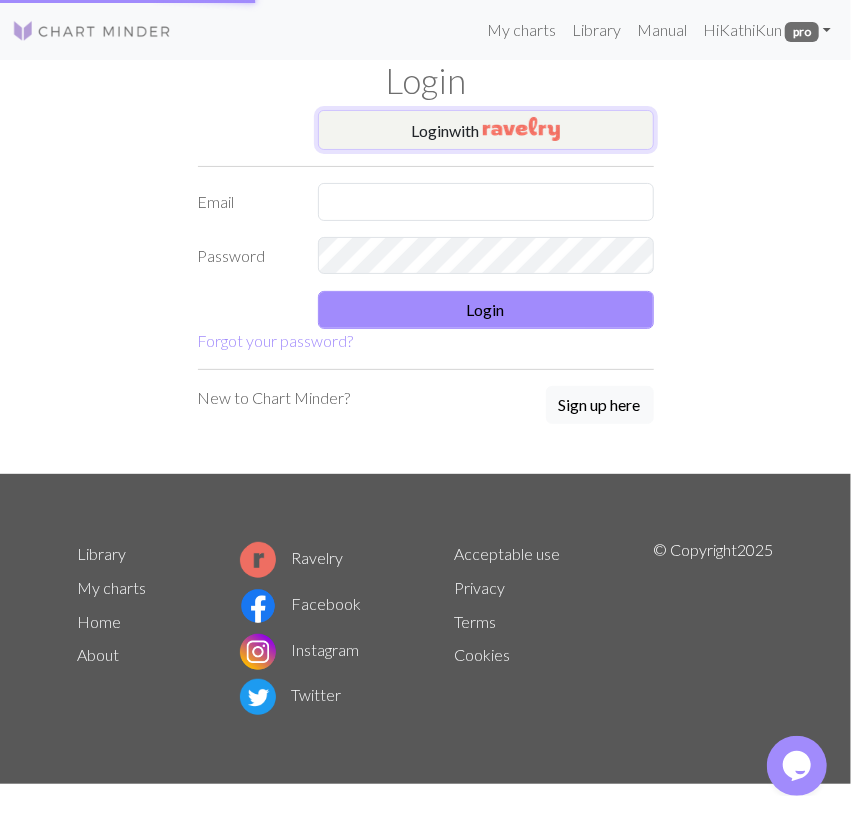 scroll, scrollTop: 0, scrollLeft: 0, axis: both 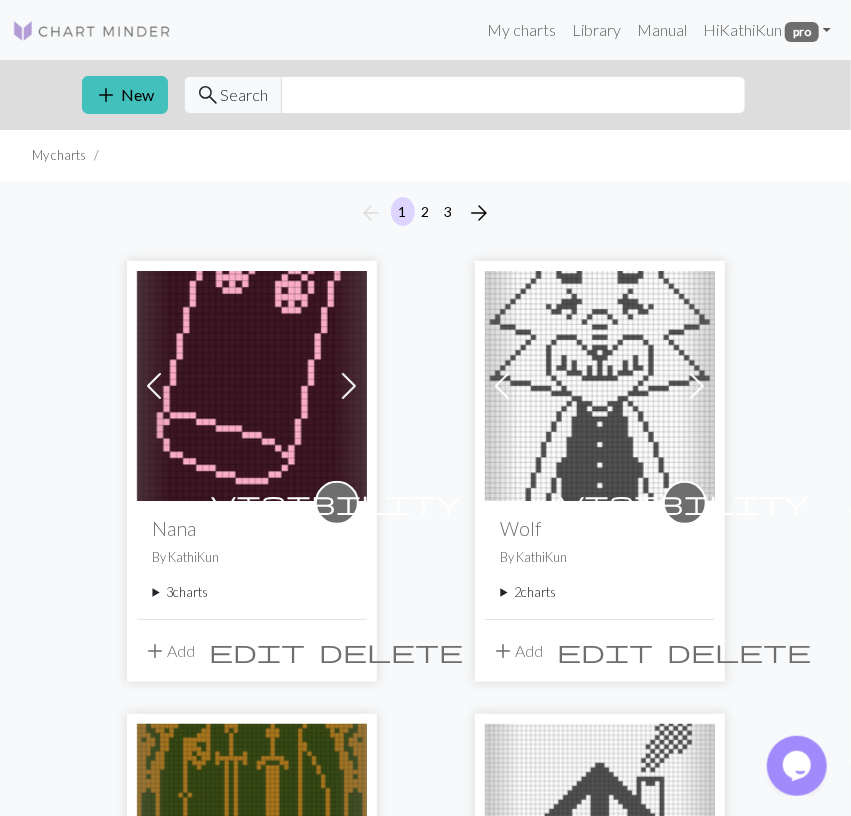 click on "2  charts" at bounding box center [600, 592] 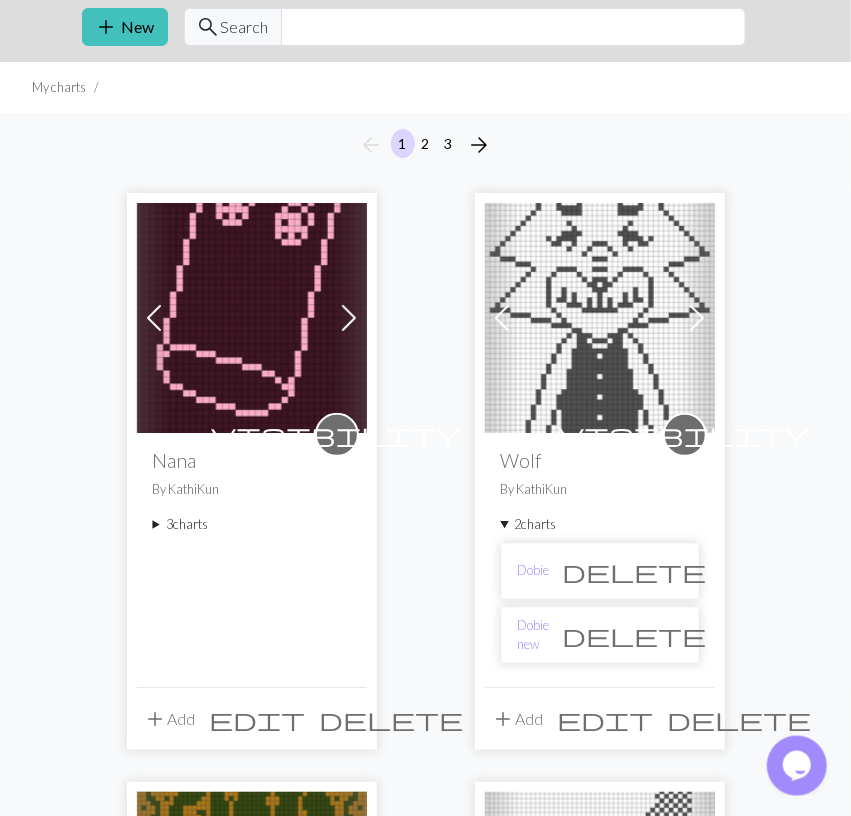scroll, scrollTop: 104, scrollLeft: 0, axis: vertical 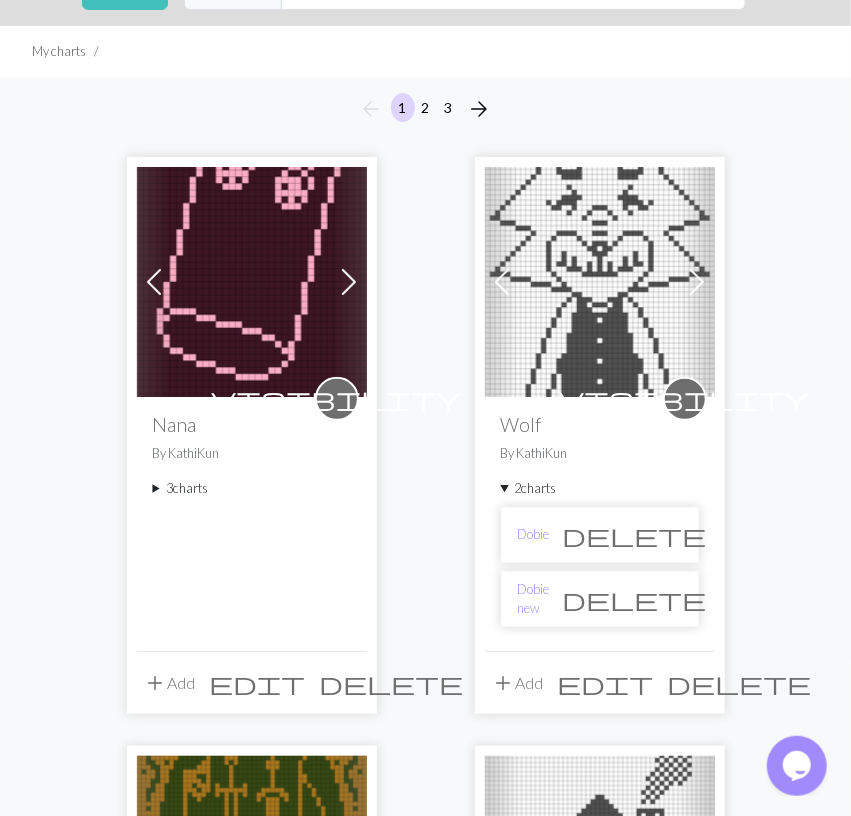 click on "delete" at bounding box center (635, 535) 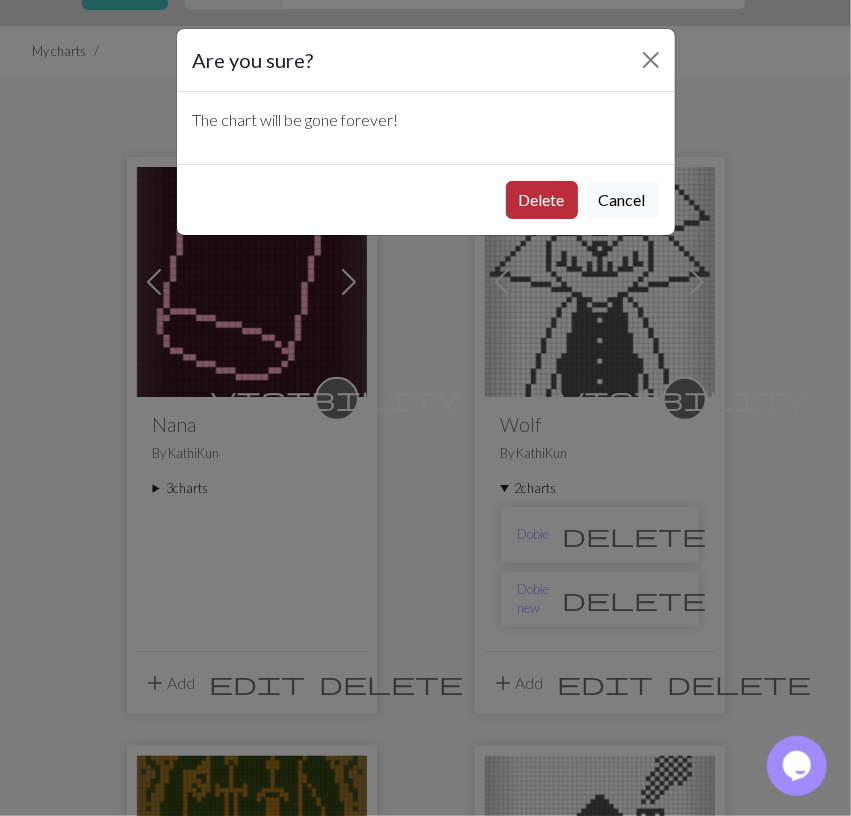 click on "Delete" at bounding box center (542, 200) 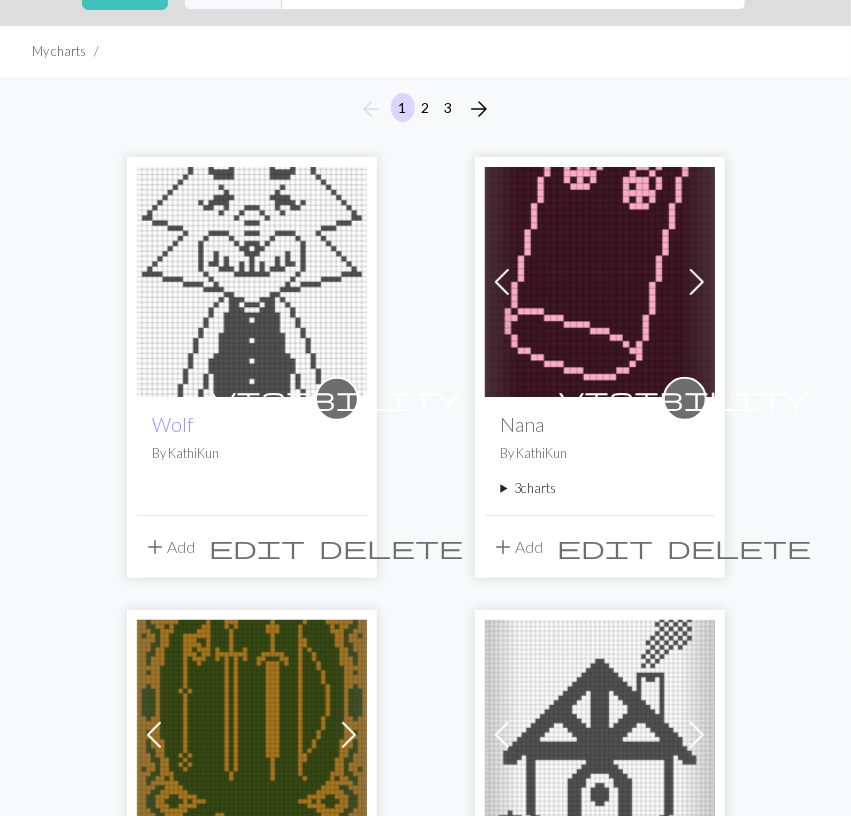 scroll, scrollTop: 104, scrollLeft: 0, axis: vertical 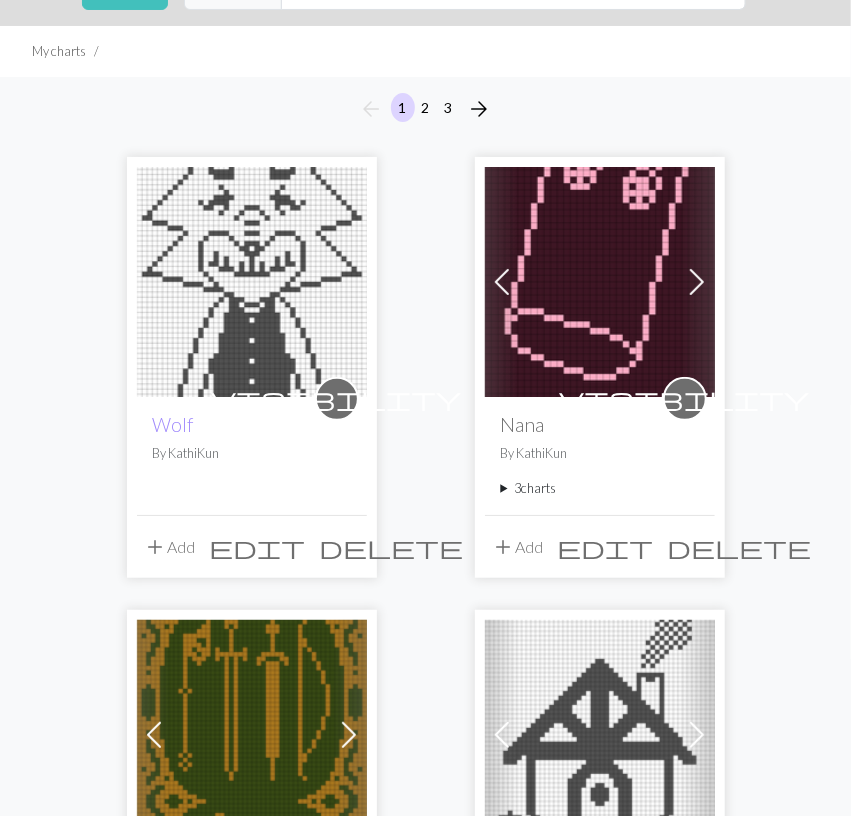 click at bounding box center [252, 282] 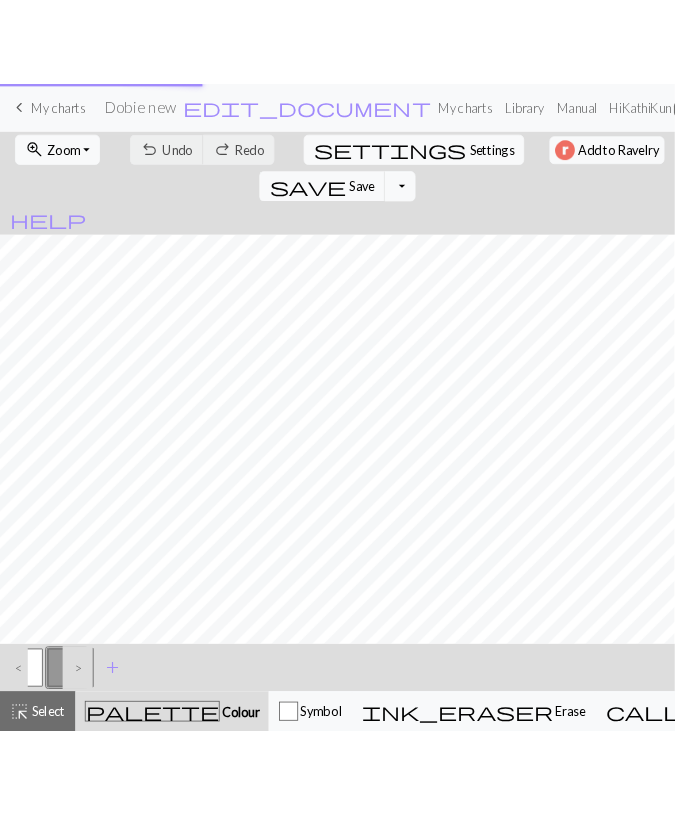 scroll, scrollTop: 0, scrollLeft: 0, axis: both 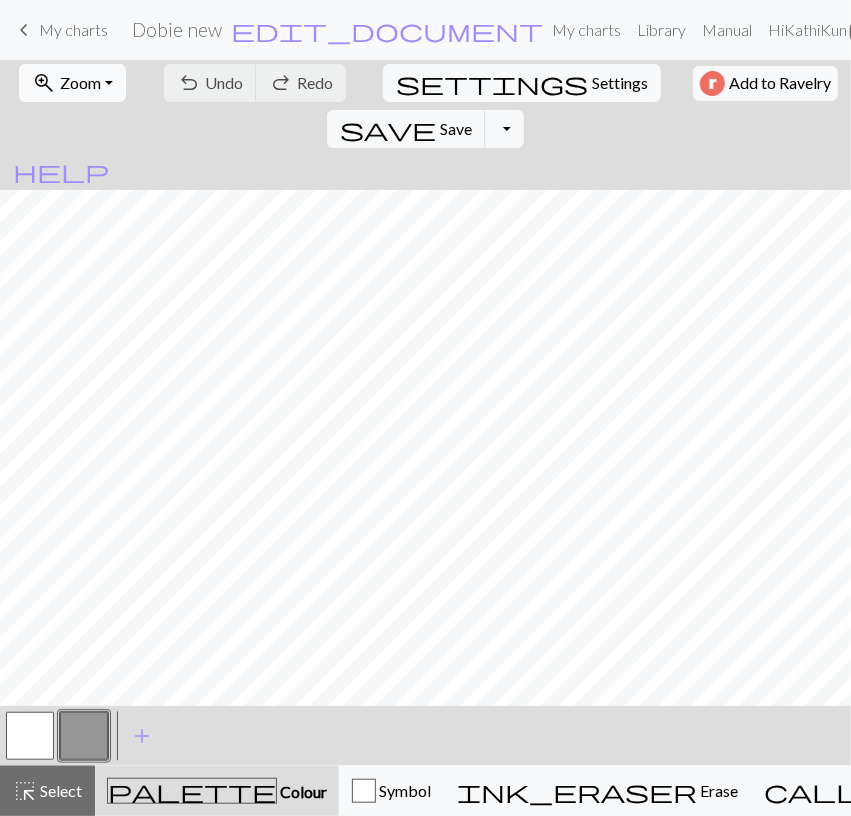 drag, startPoint x: 86, startPoint y: 79, endPoint x: 89, endPoint y: 99, distance: 20.22375 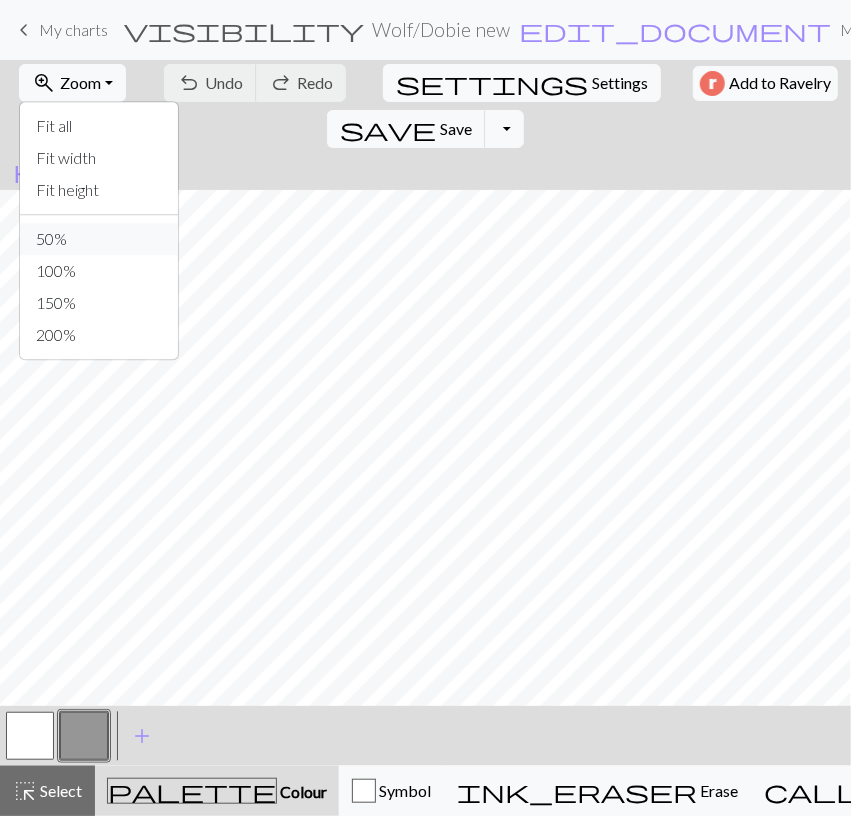 click on "50%" at bounding box center (99, 239) 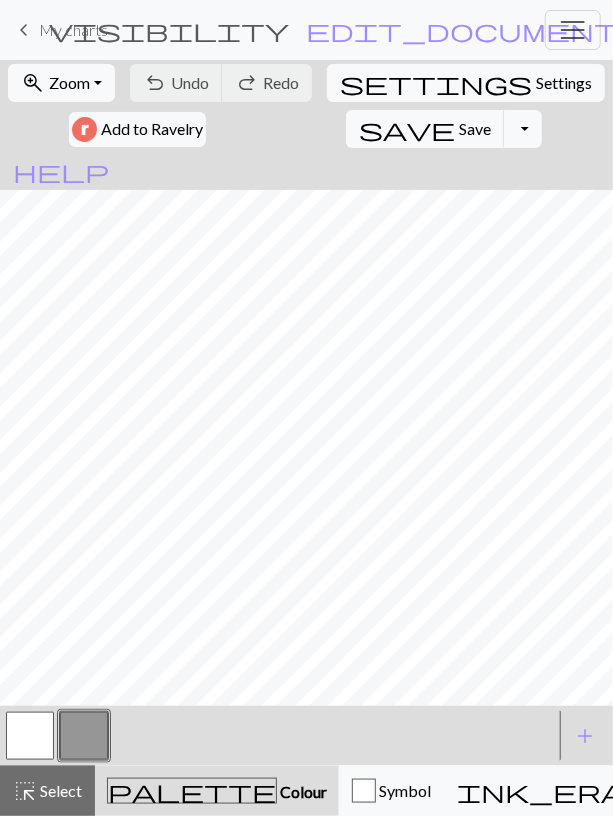 click on "zoom_in Zoom Zoom Fit all Fit width Fit height 50% 100% 150% 200% undo Undo Undo redo Redo Redo settings  Settings    Add to Ravelry save Save Save Toggle Dropdown file_copy  Save a copy save_alt  Download" at bounding box center (306, 106) 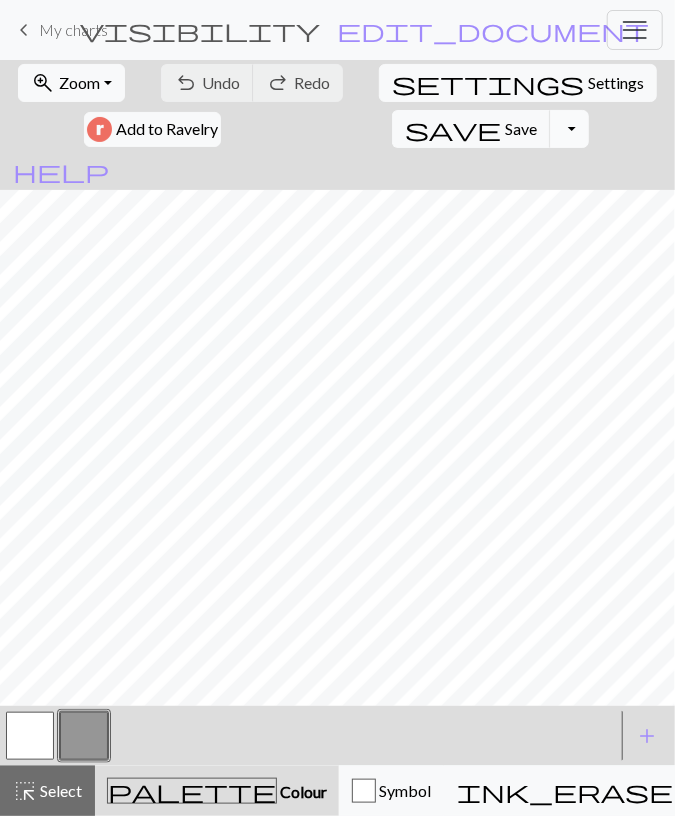 click on "Toggle Dropdown" at bounding box center (569, 129) 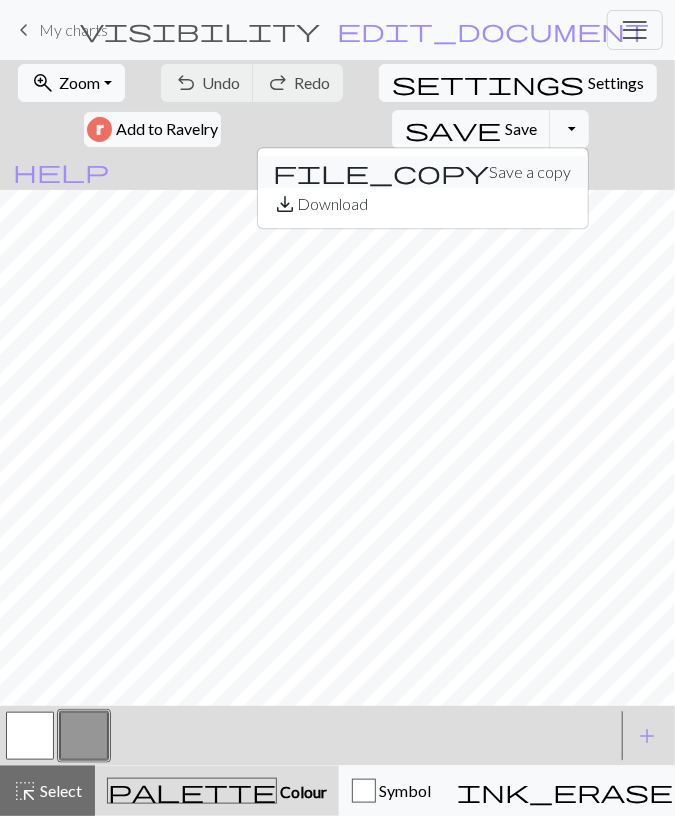 click on "file_copy  Save a copy" at bounding box center (423, 172) 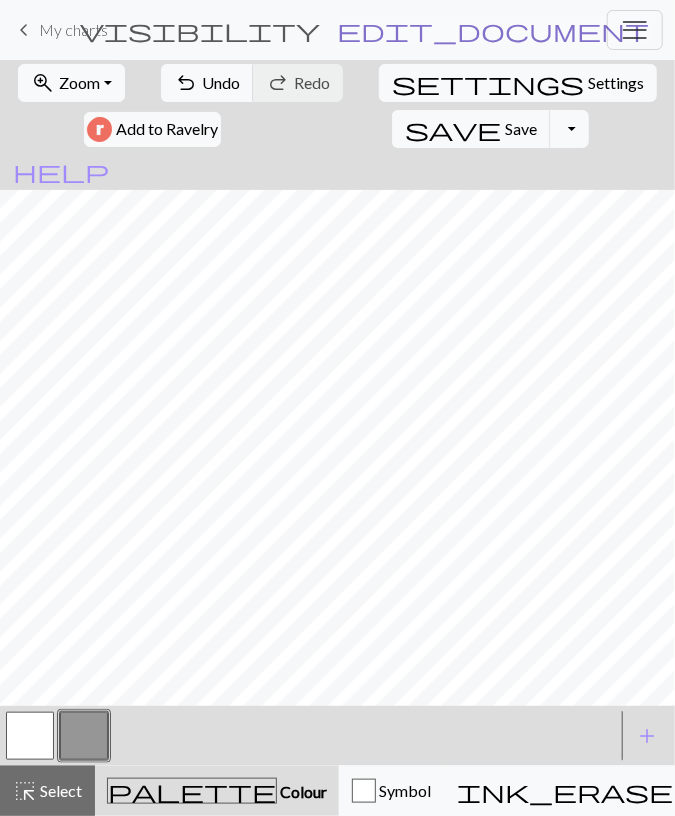 click on "edit_document" at bounding box center (494, 30) 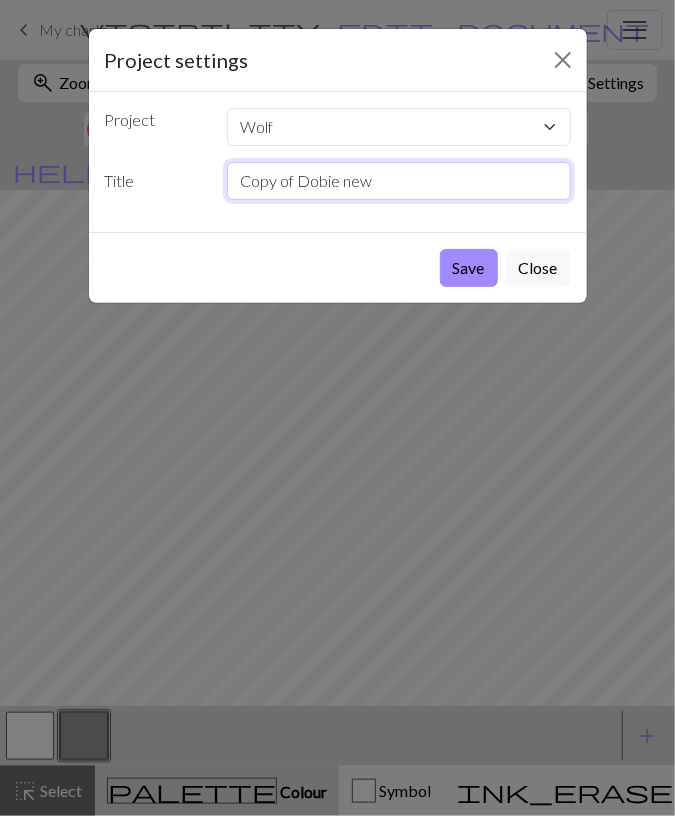 drag, startPoint x: 415, startPoint y: 194, endPoint x: 75, endPoint y: 205, distance: 340.1779 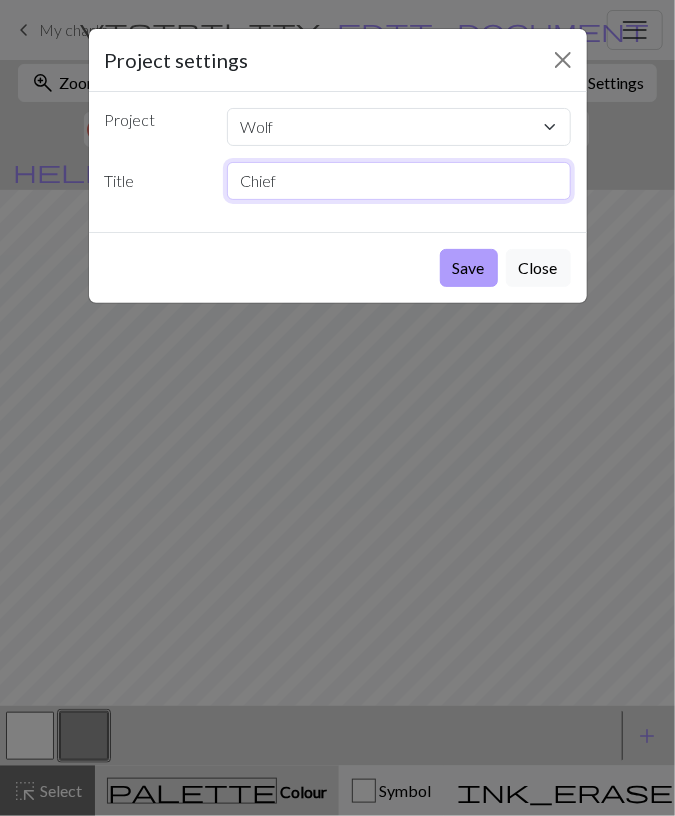 type on "Chief" 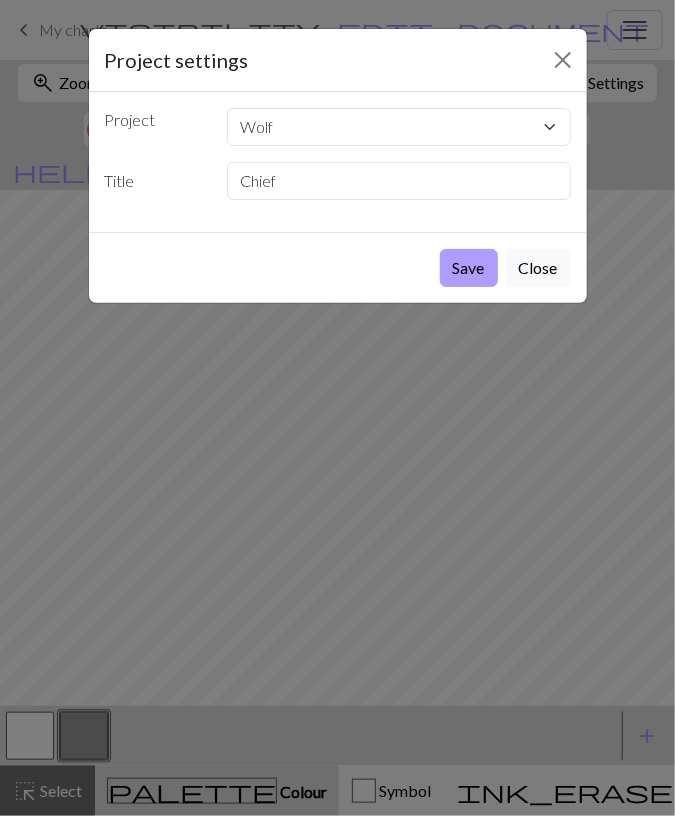 click on "Save" at bounding box center [469, 268] 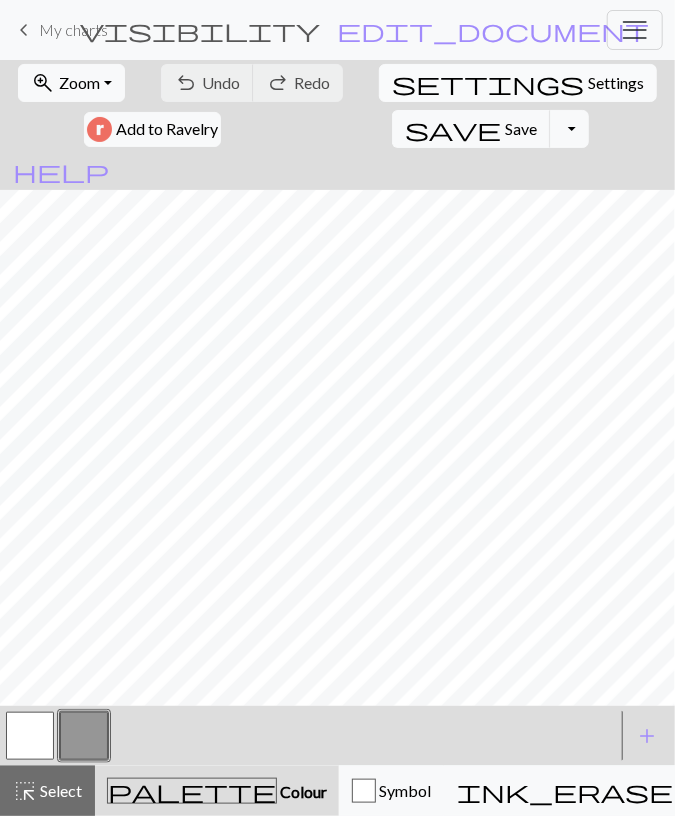 click on "Settings" at bounding box center [616, 83] 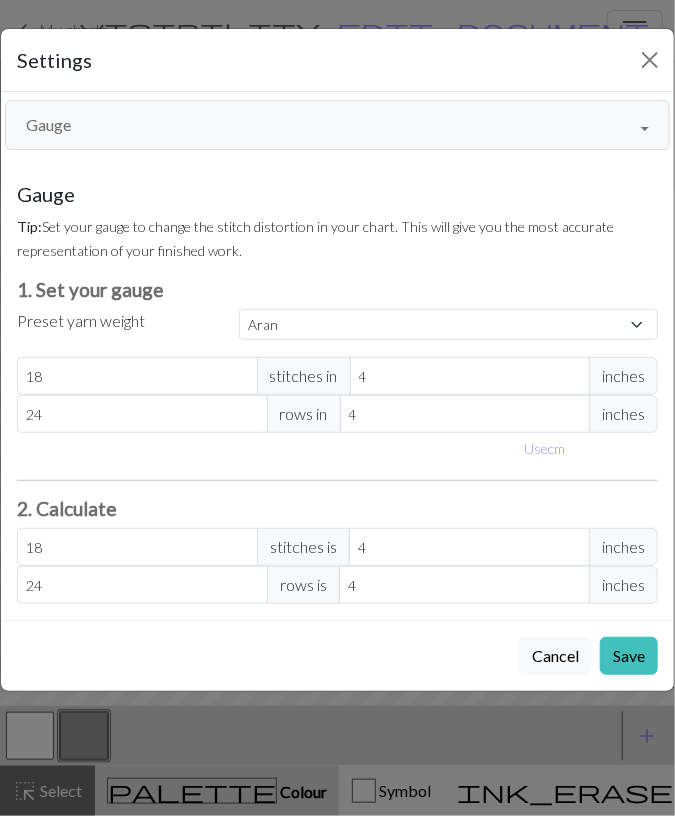 click on "Gauge" at bounding box center [337, 125] 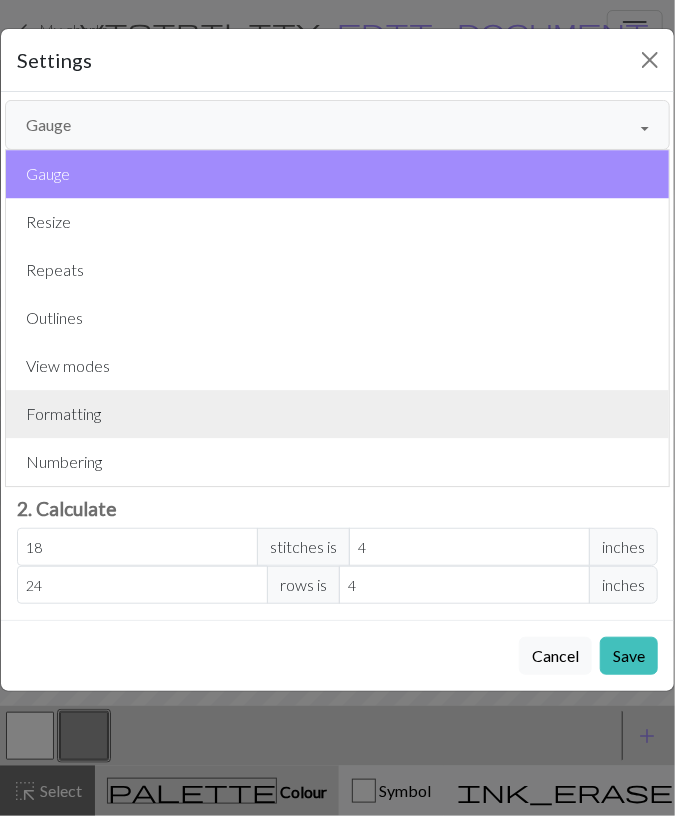 click on "Formatting" at bounding box center (337, 414) 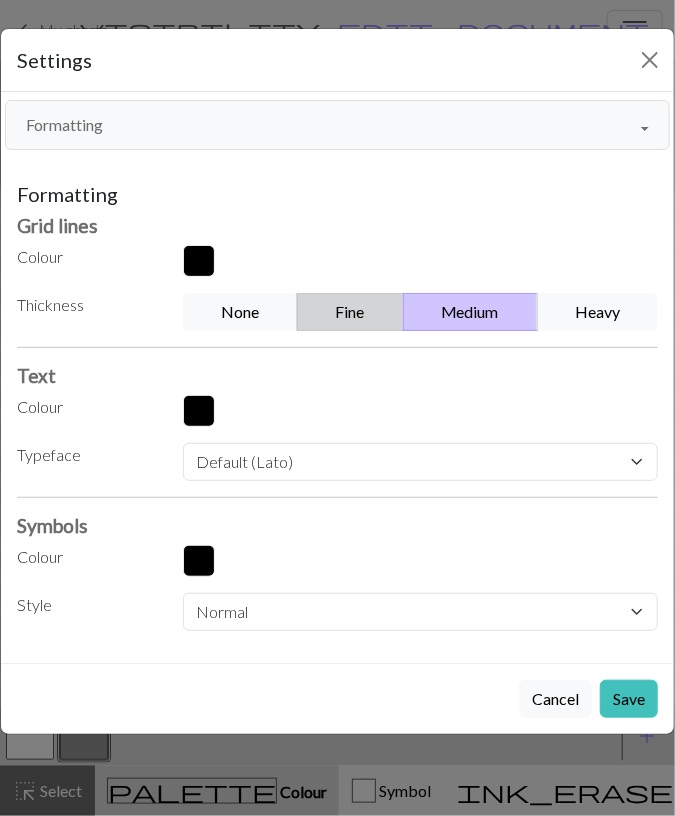 click on "Fine" at bounding box center [350, 312] 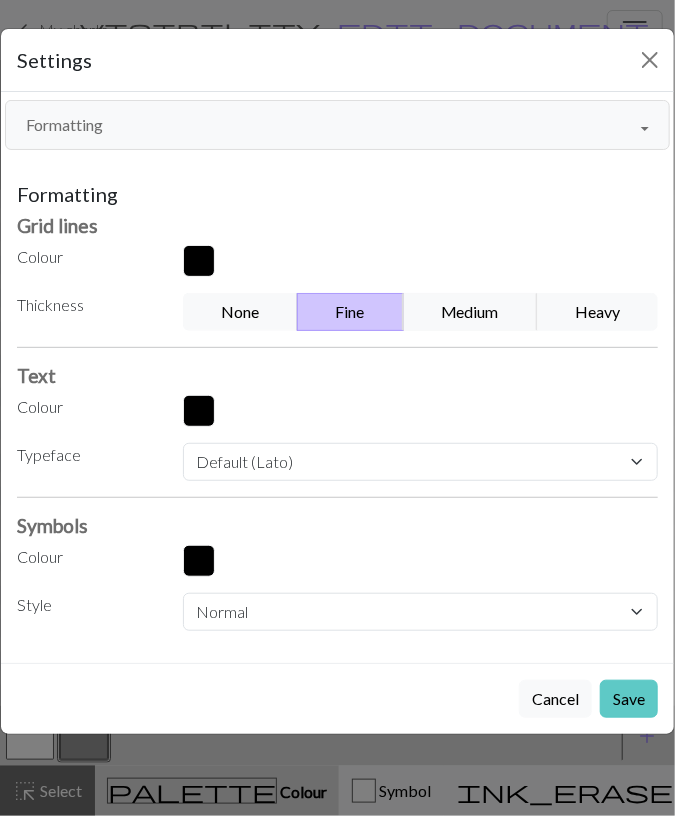 click on "Save" at bounding box center [629, 699] 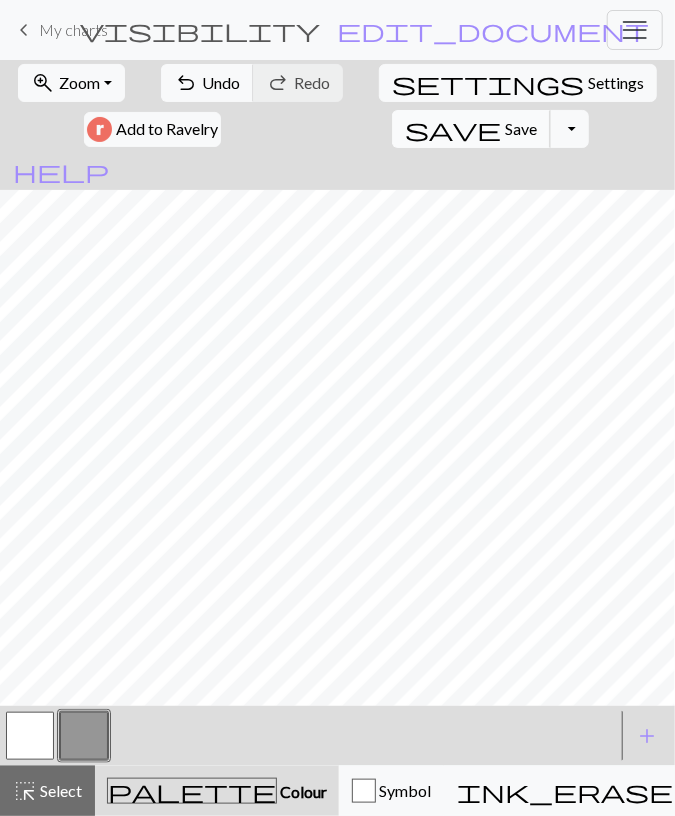 click on "Save" at bounding box center [521, 128] 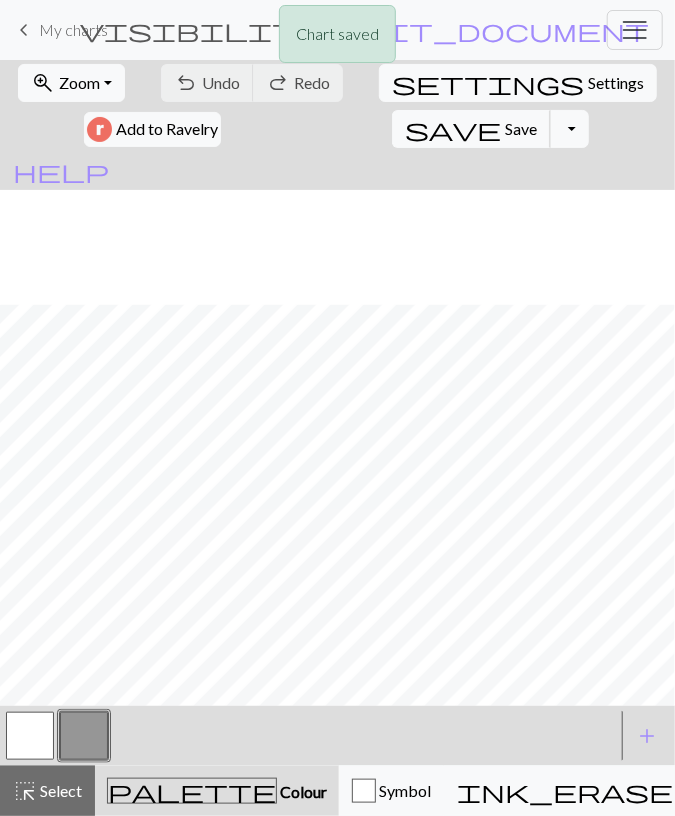 scroll, scrollTop: 116, scrollLeft: 0, axis: vertical 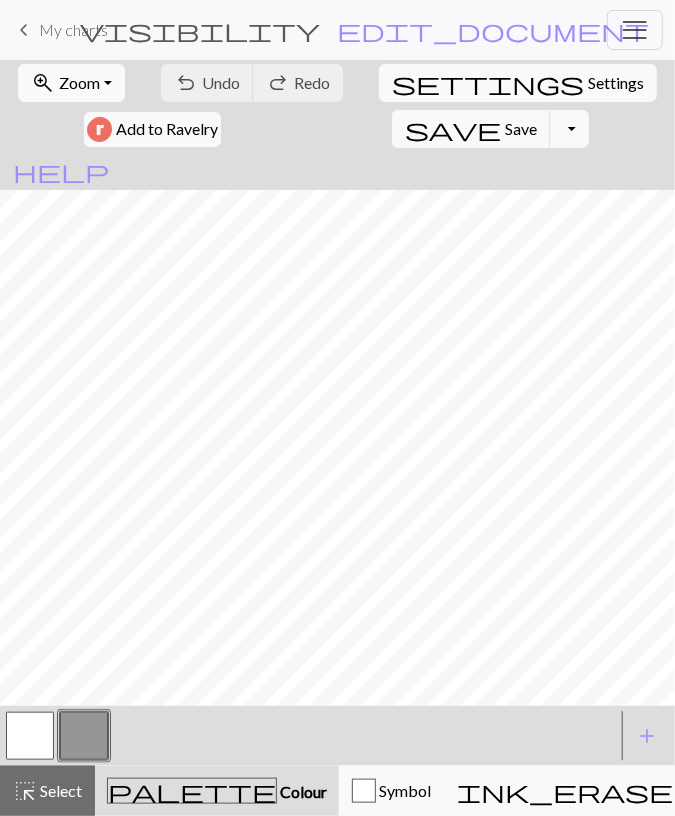 click at bounding box center [30, 736] 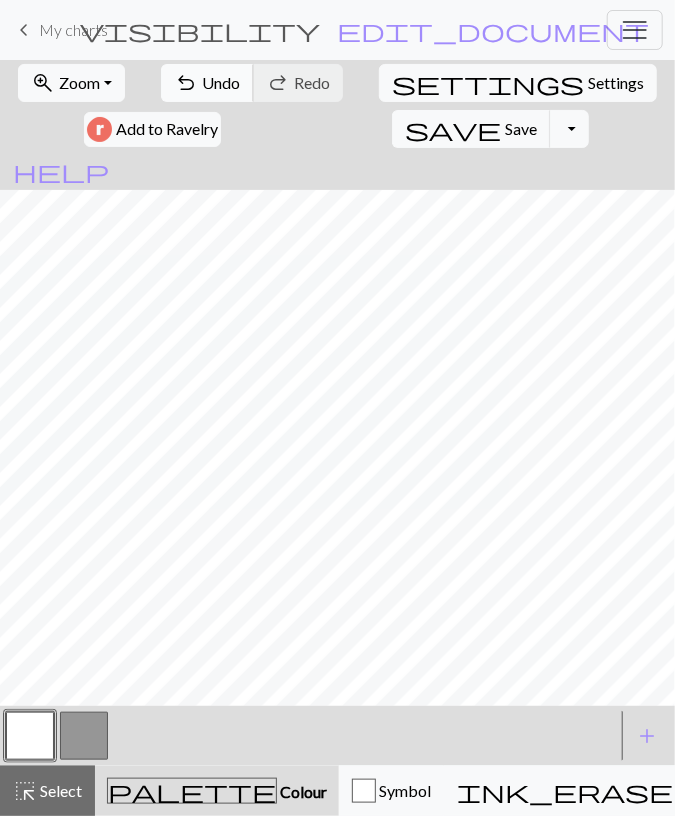 click on "Undo" at bounding box center (221, 82) 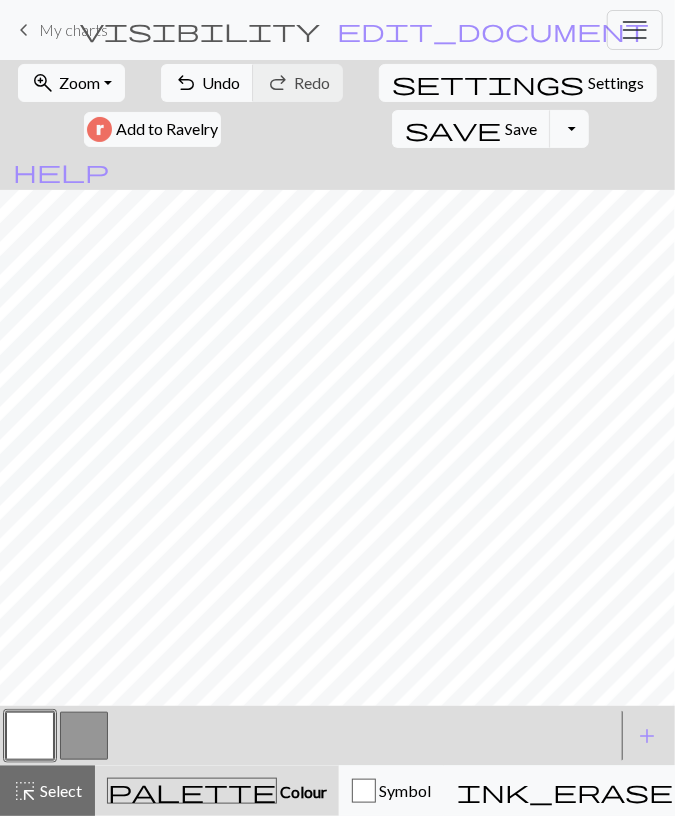 click at bounding box center [84, 736] 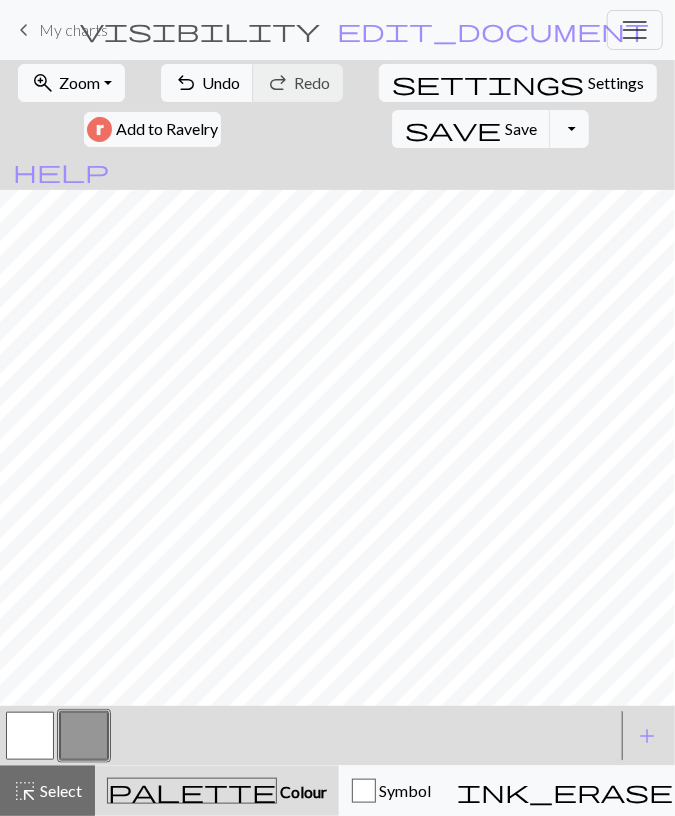 click at bounding box center [30, 736] 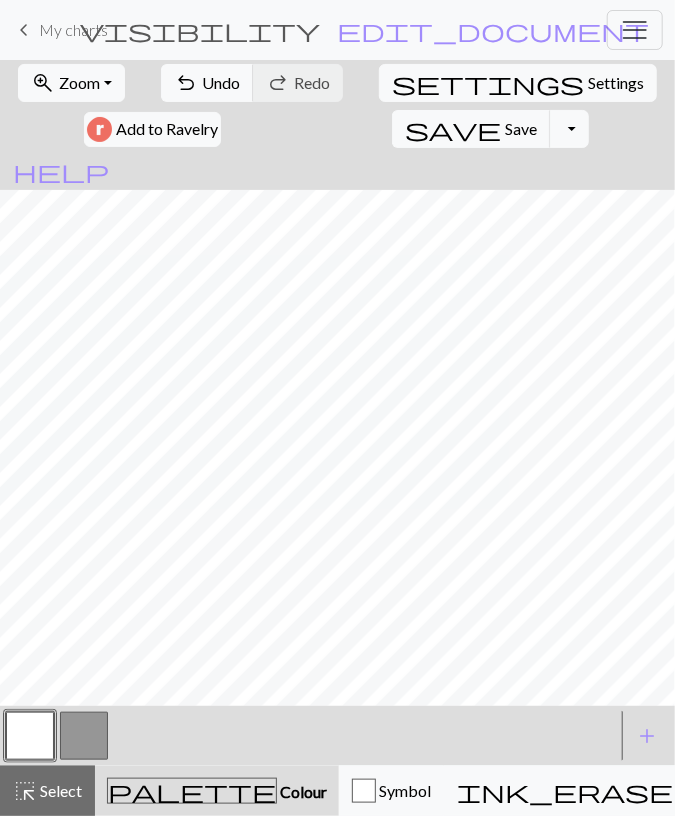 click at bounding box center (84, 736) 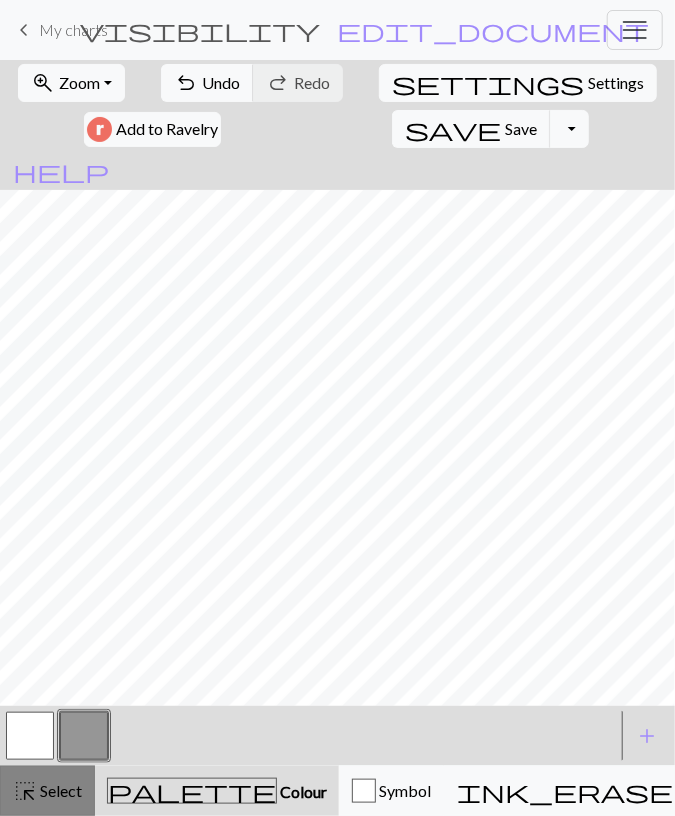 click on "highlight_alt   Select   Select" at bounding box center (47, 791) 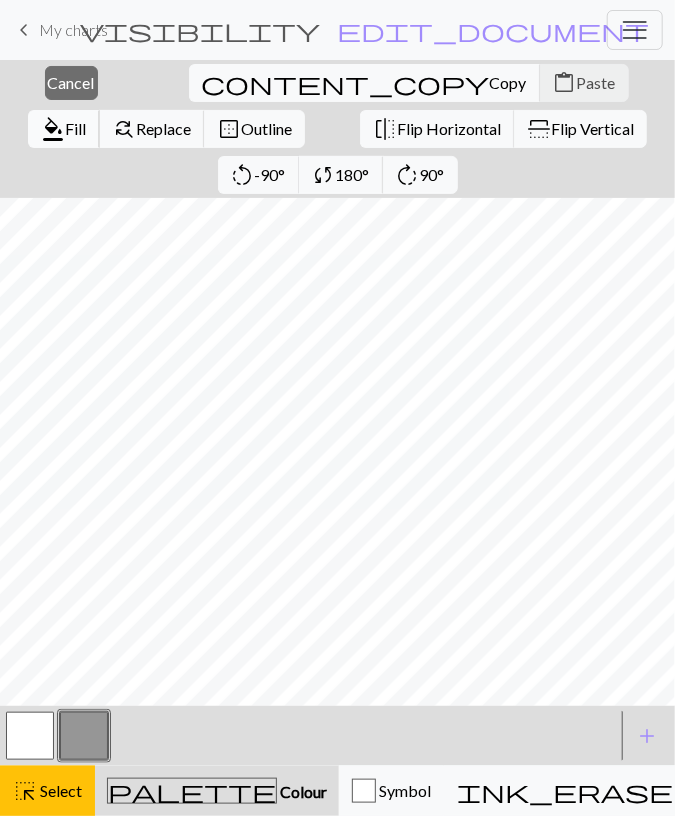 click on "Fill" at bounding box center [75, 128] 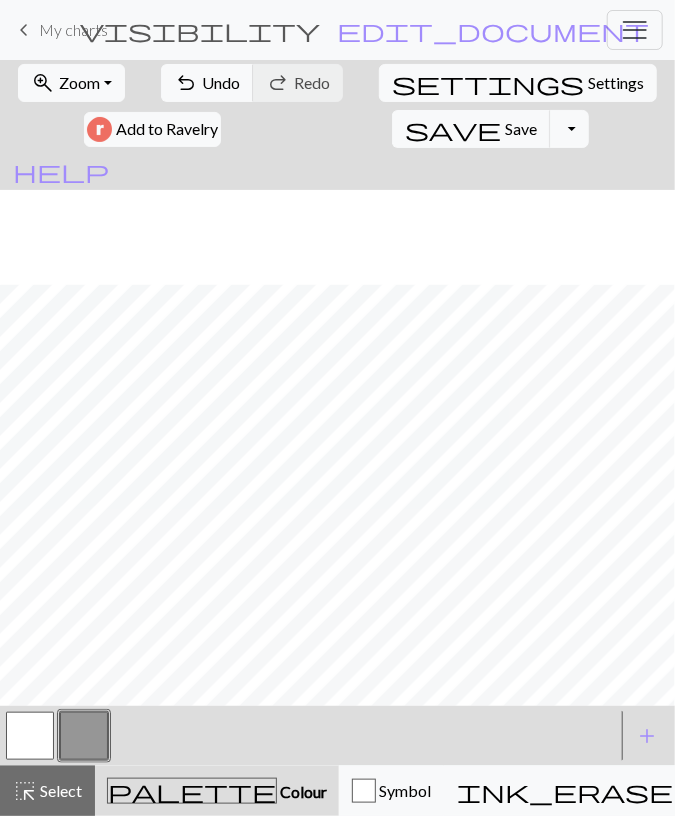scroll, scrollTop: 348, scrollLeft: 0, axis: vertical 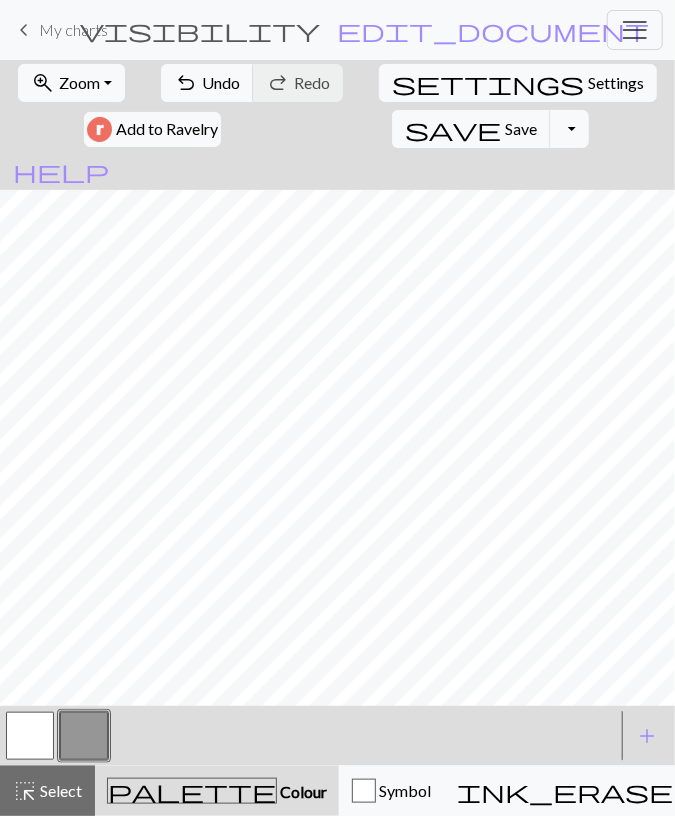 click at bounding box center [30, 736] 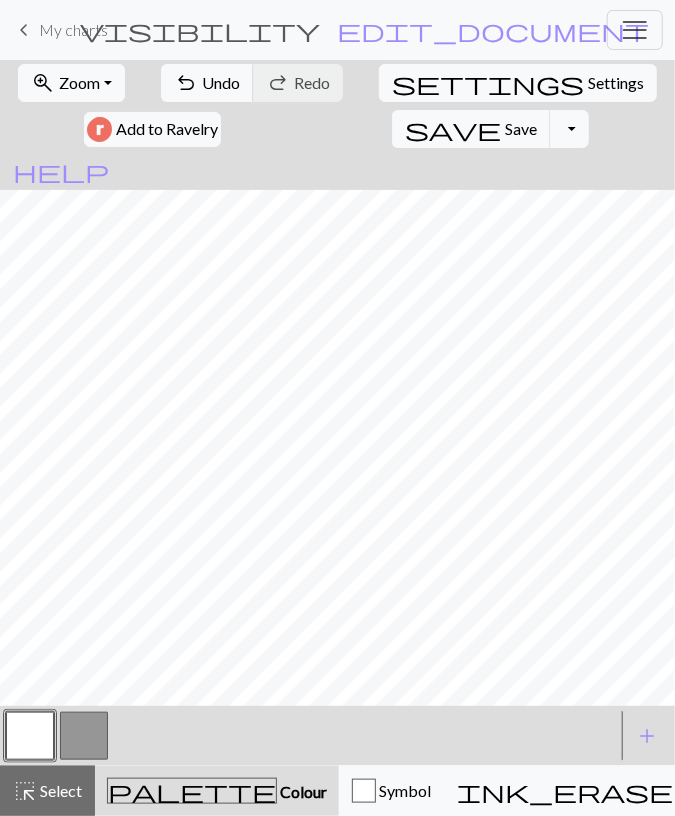 drag, startPoint x: 73, startPoint y: 743, endPoint x: 93, endPoint y: 709, distance: 39.446167 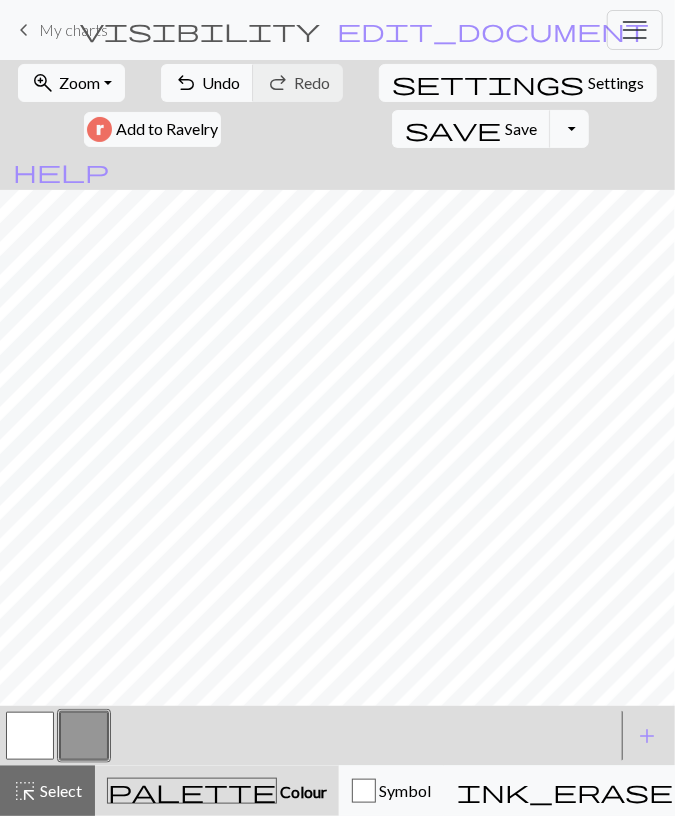 click at bounding box center [30, 736] 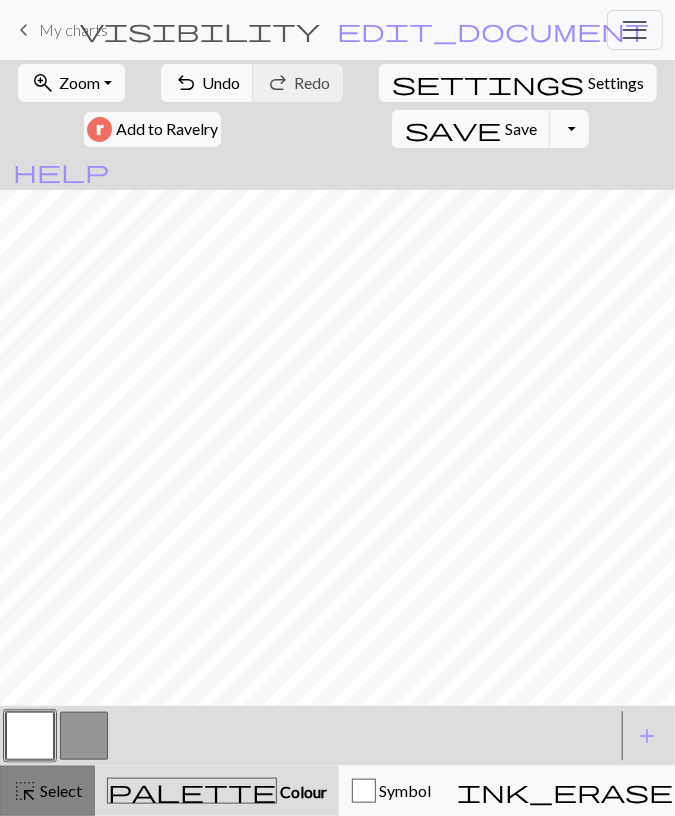 click on "Select" at bounding box center [59, 790] 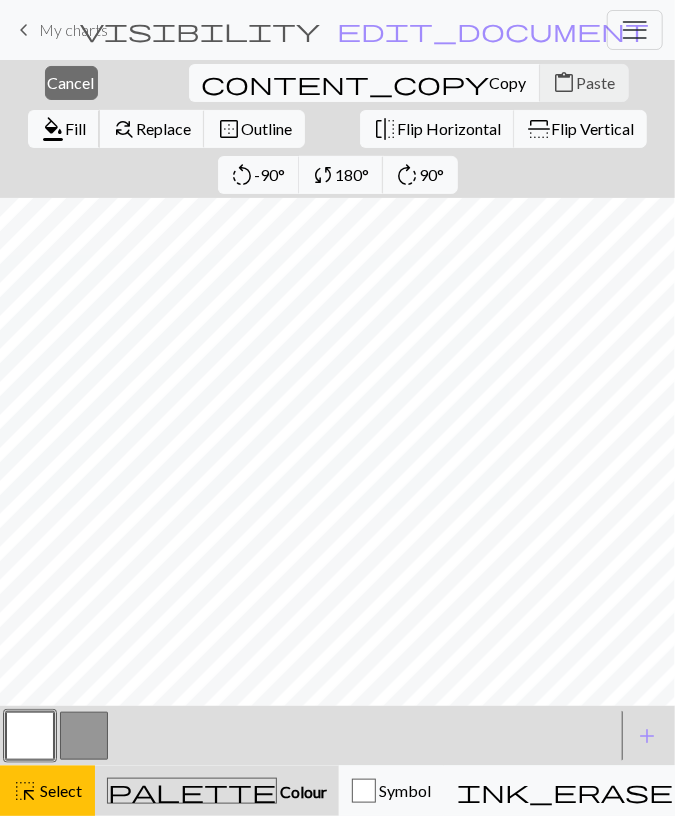 click on "format_color_fill" at bounding box center (53, 129) 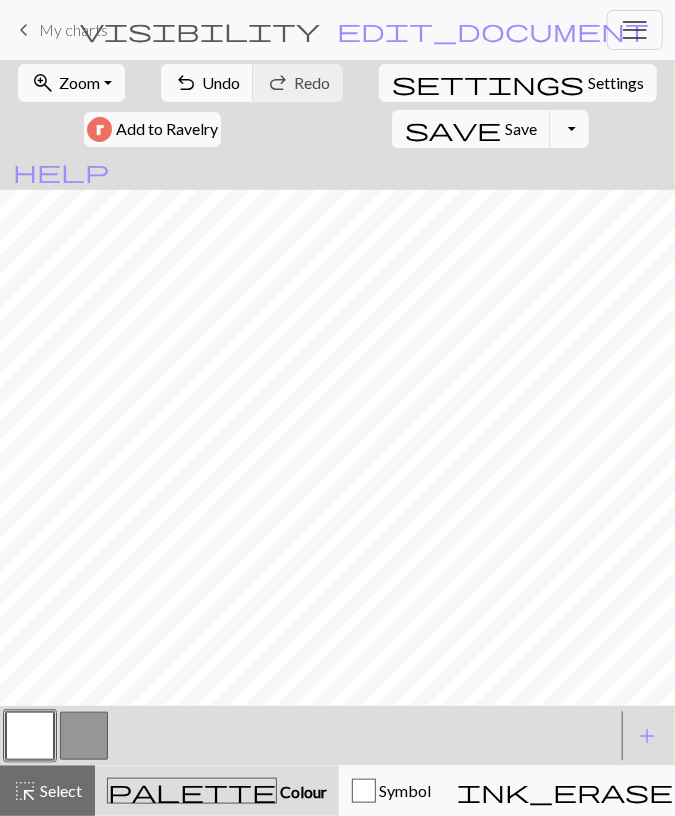 drag, startPoint x: 71, startPoint y: 737, endPoint x: 119, endPoint y: 712, distance: 54.120235 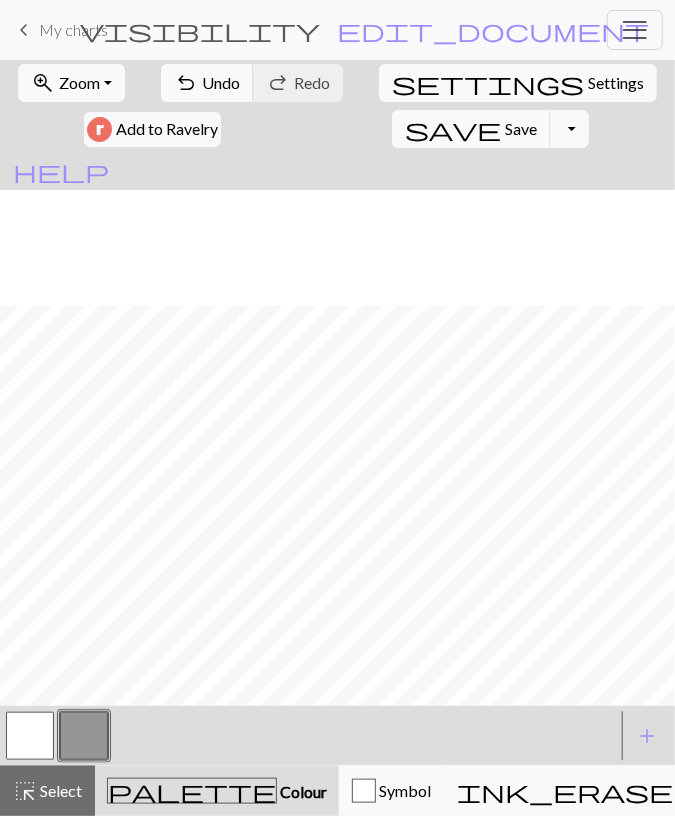 scroll, scrollTop: 464, scrollLeft: 0, axis: vertical 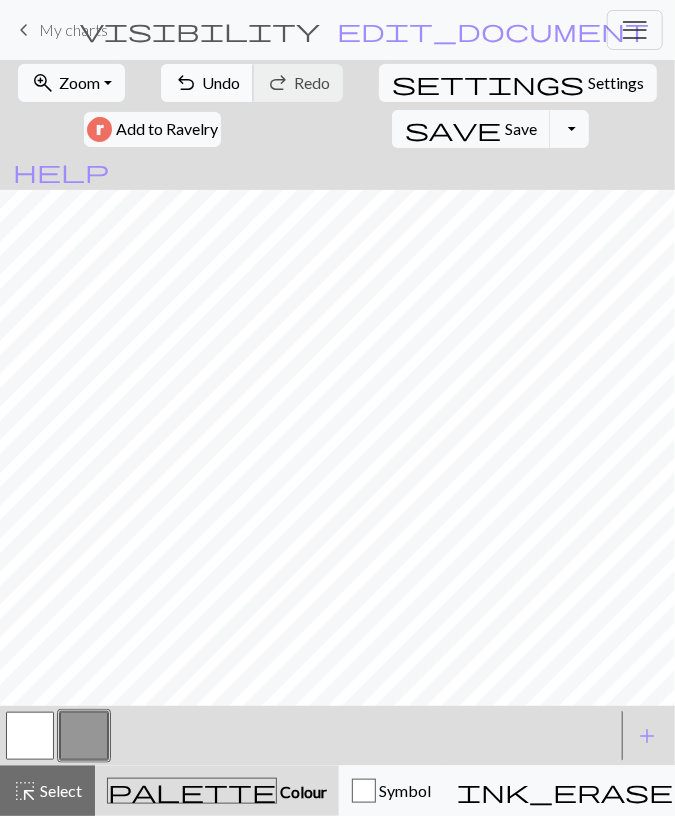 click on "Undo" at bounding box center [221, 82] 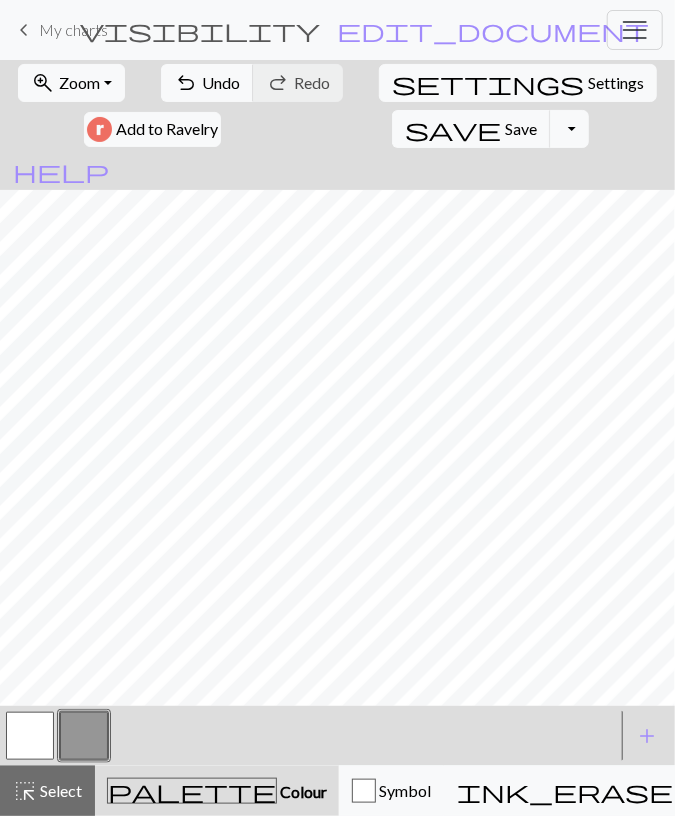 drag, startPoint x: 21, startPoint y: 730, endPoint x: 62, endPoint y: 711, distance: 45.188496 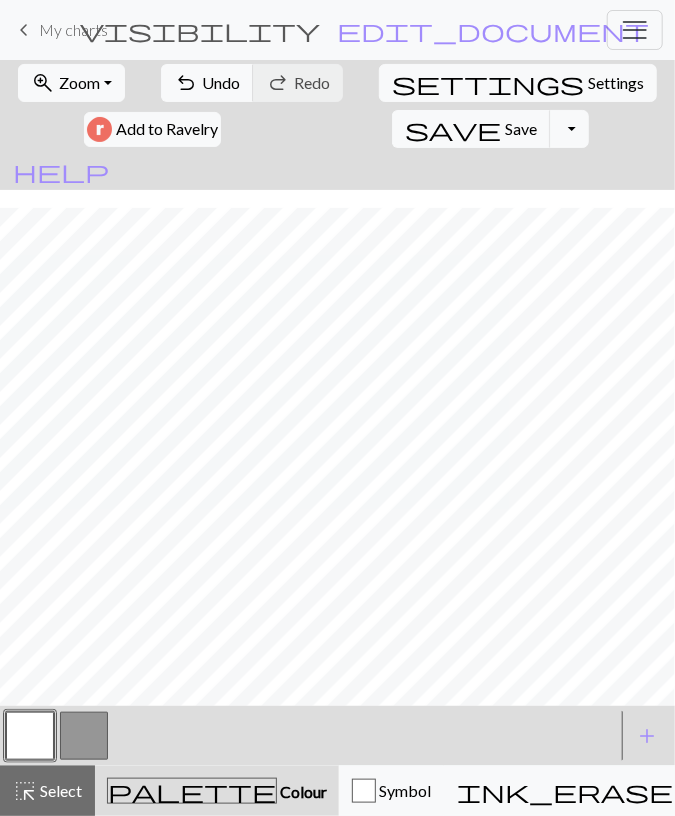 scroll, scrollTop: 482, scrollLeft: 0, axis: vertical 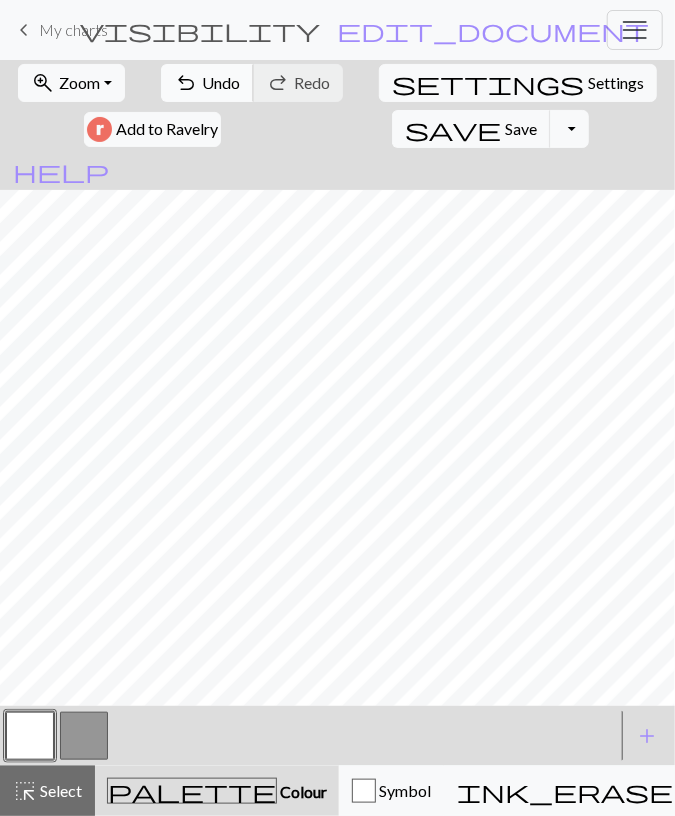 click on "Undo" at bounding box center (221, 82) 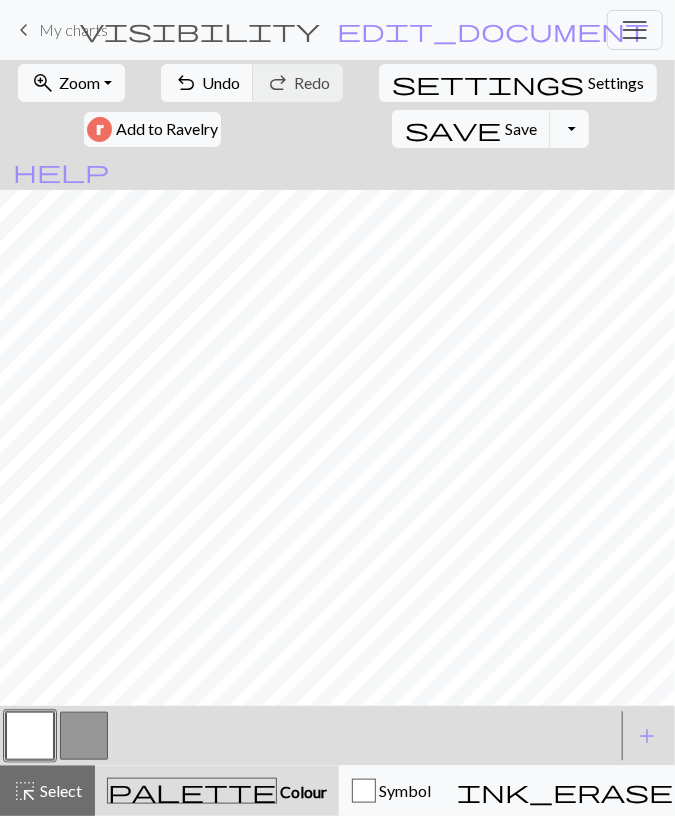 click at bounding box center [84, 736] 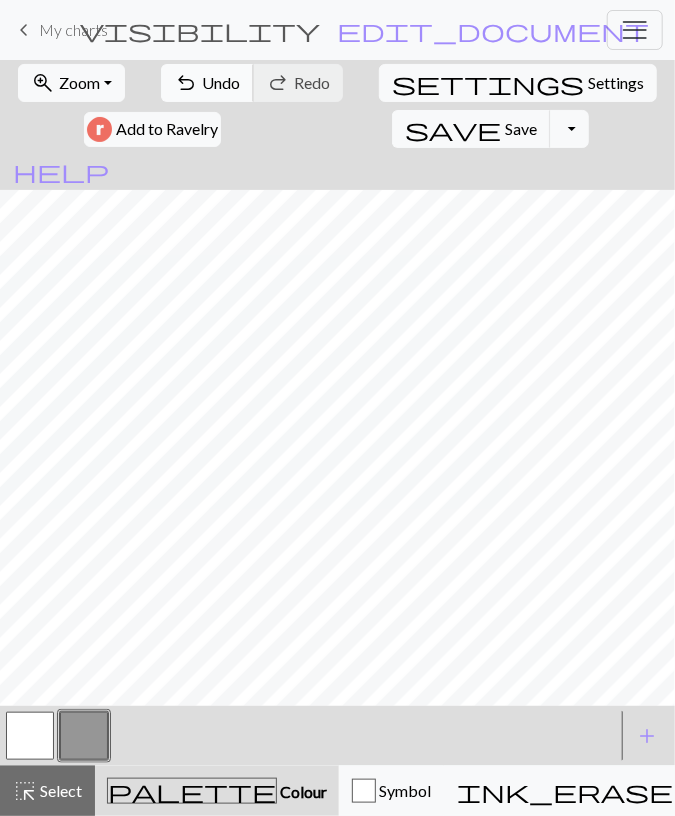 click on "Undo" at bounding box center (221, 82) 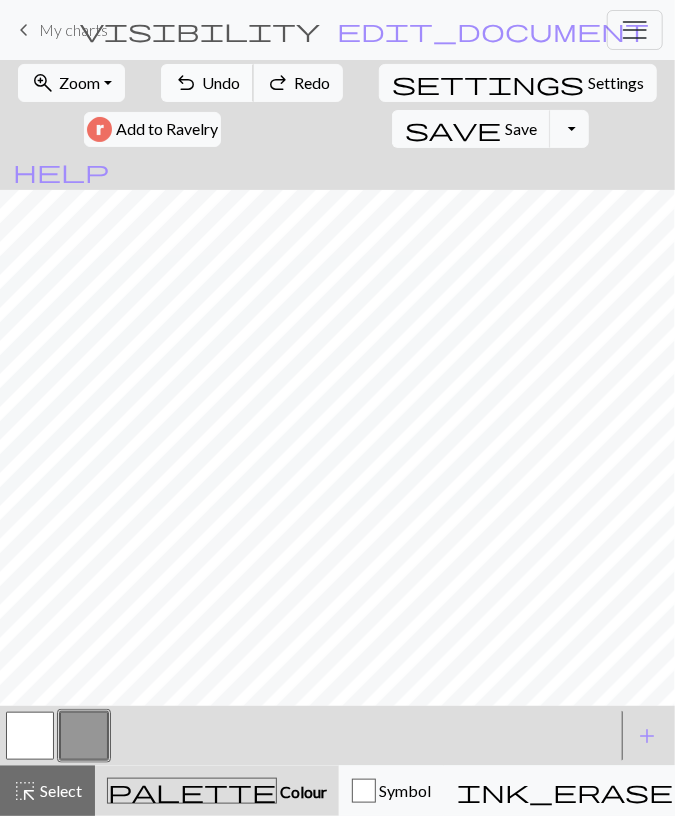 click on "Undo" at bounding box center (221, 82) 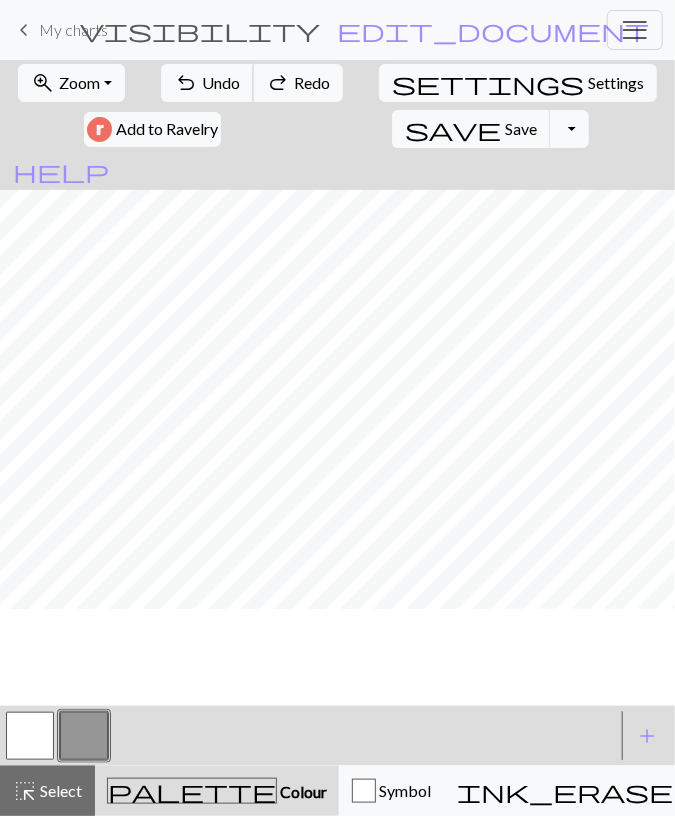 scroll, scrollTop: 366, scrollLeft: 0, axis: vertical 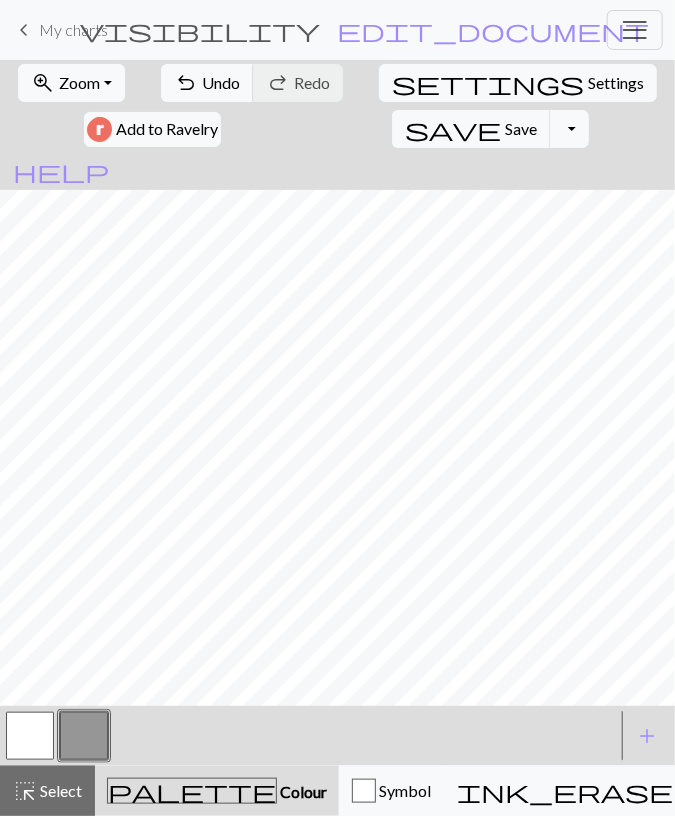 click at bounding box center [30, 736] 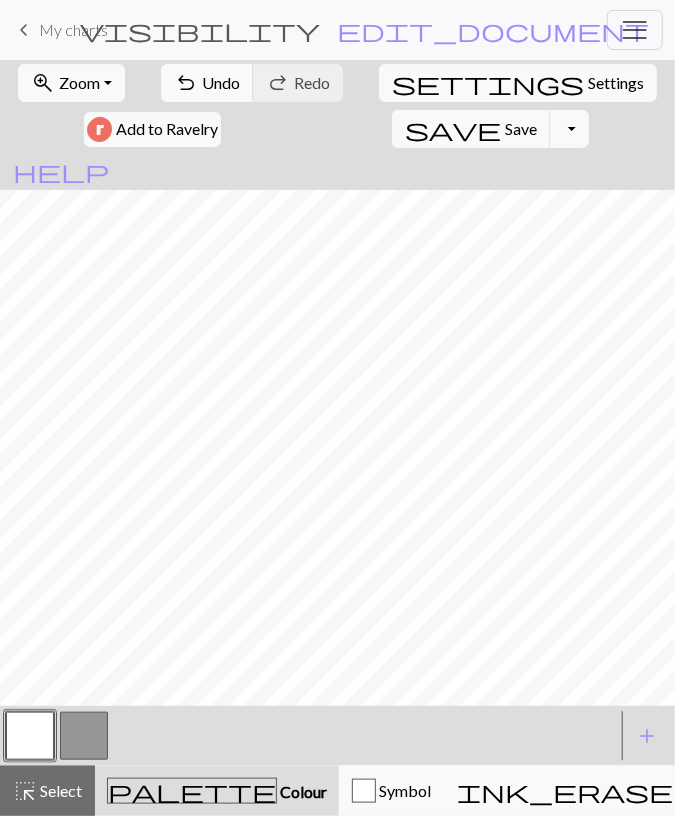 click at bounding box center (84, 736) 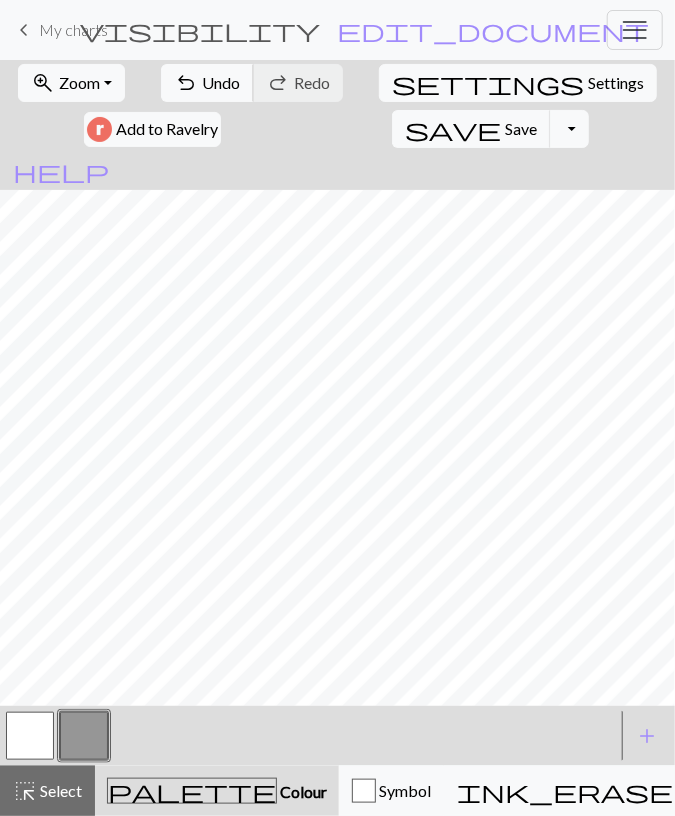 click on "Undo" at bounding box center (221, 82) 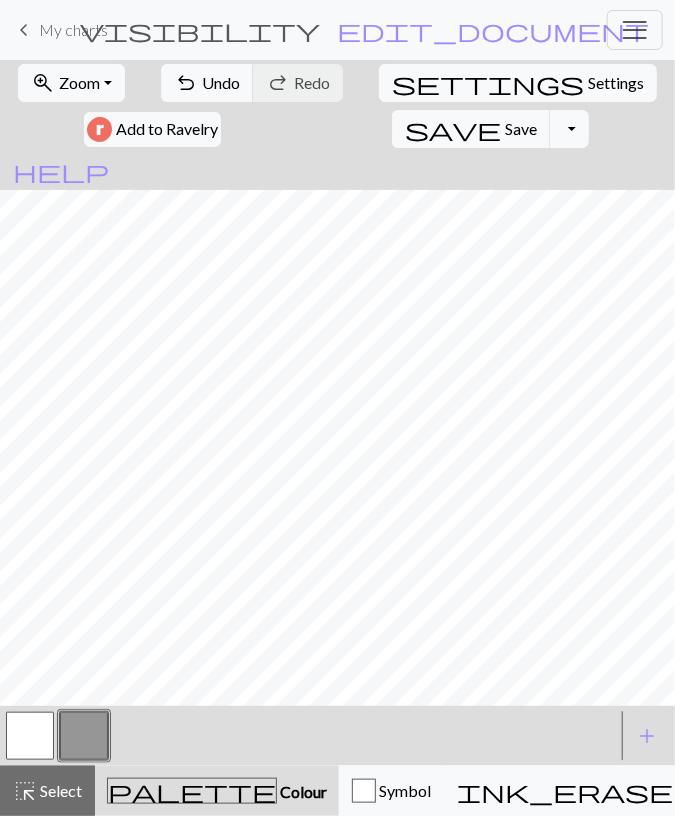 click at bounding box center [30, 736] 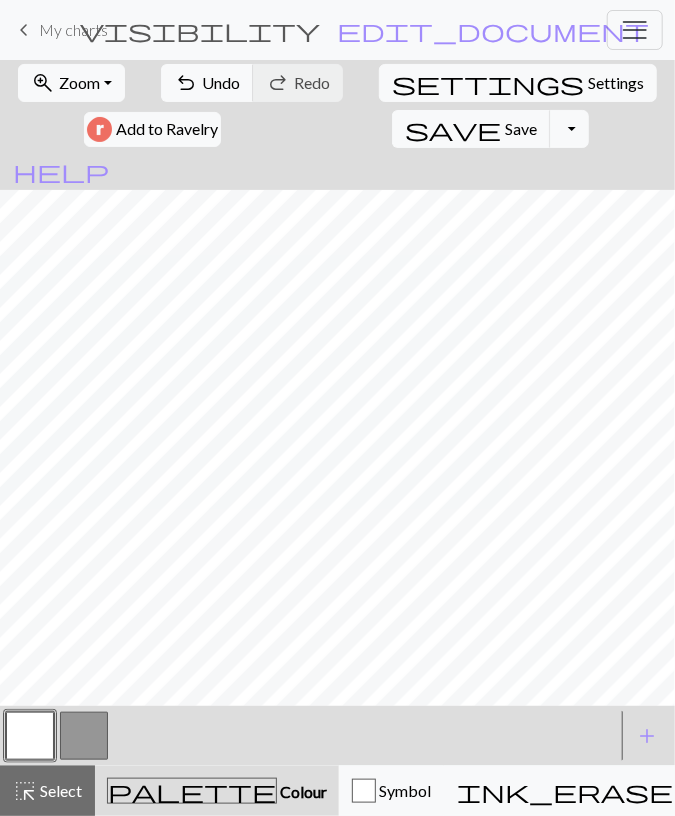 drag, startPoint x: 65, startPoint y: 733, endPoint x: 77, endPoint y: 716, distance: 20.808653 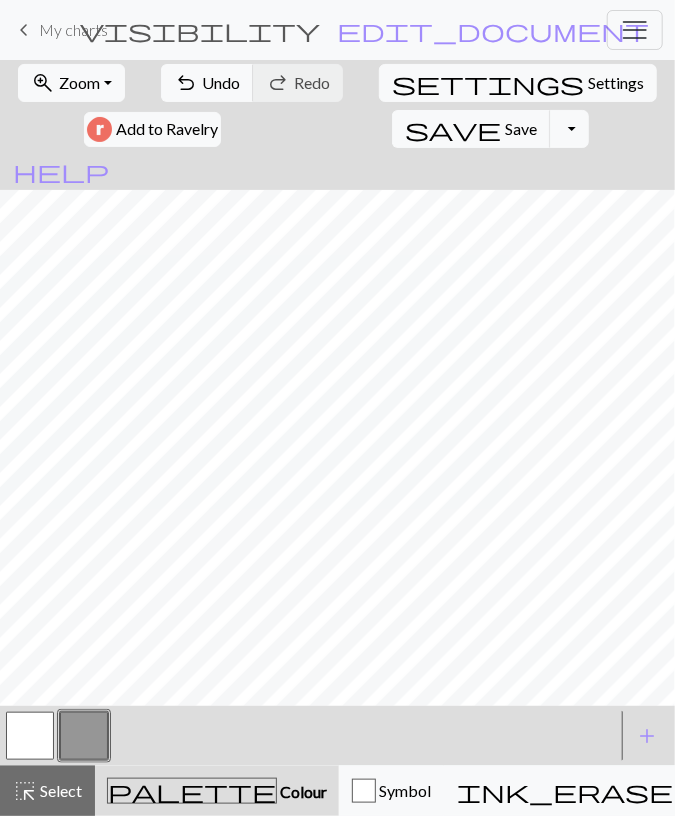 click at bounding box center [30, 736] 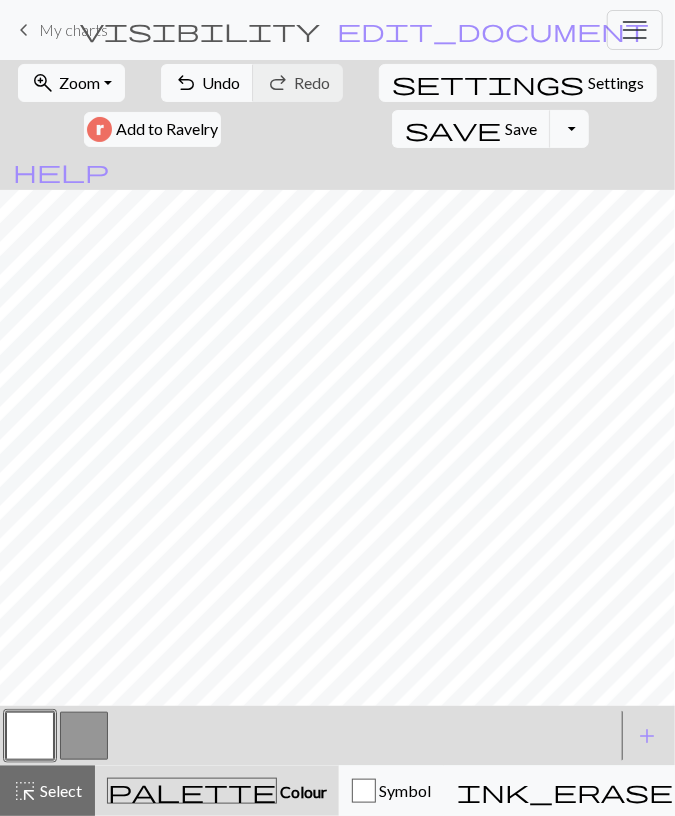 click at bounding box center [84, 736] 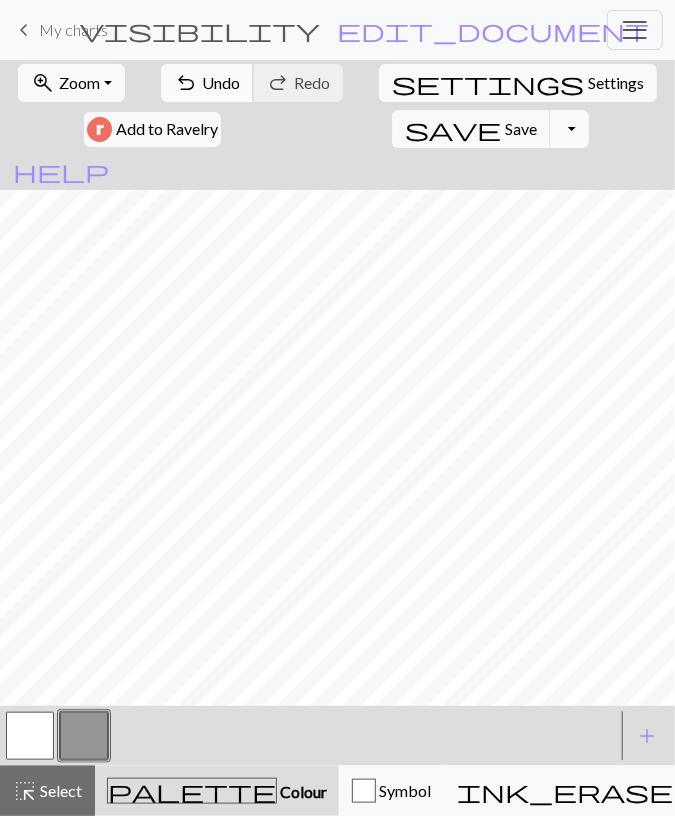 click on "Undo" at bounding box center [221, 82] 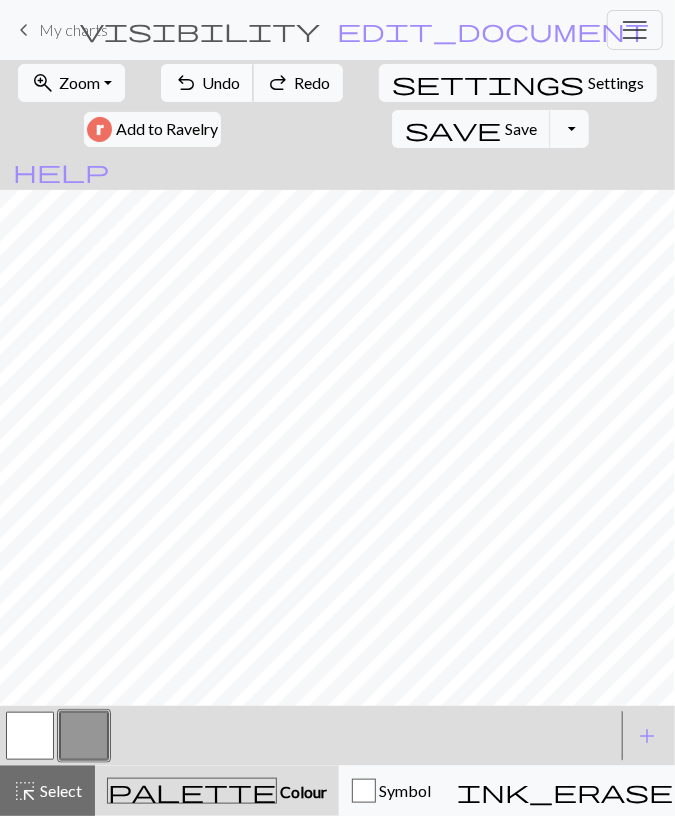 click on "Undo" at bounding box center [221, 82] 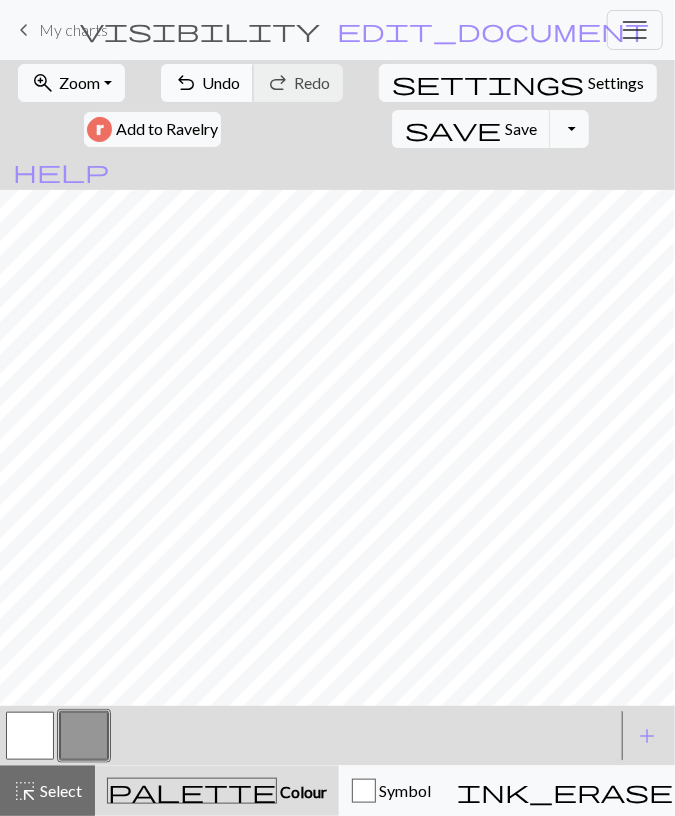 click on "Undo" at bounding box center [221, 82] 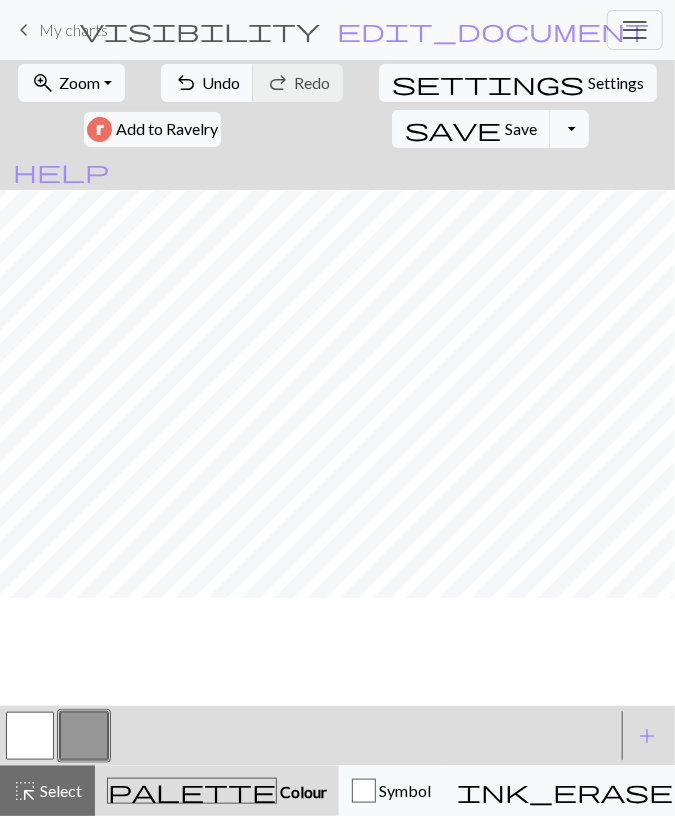 scroll, scrollTop: 134, scrollLeft: 0, axis: vertical 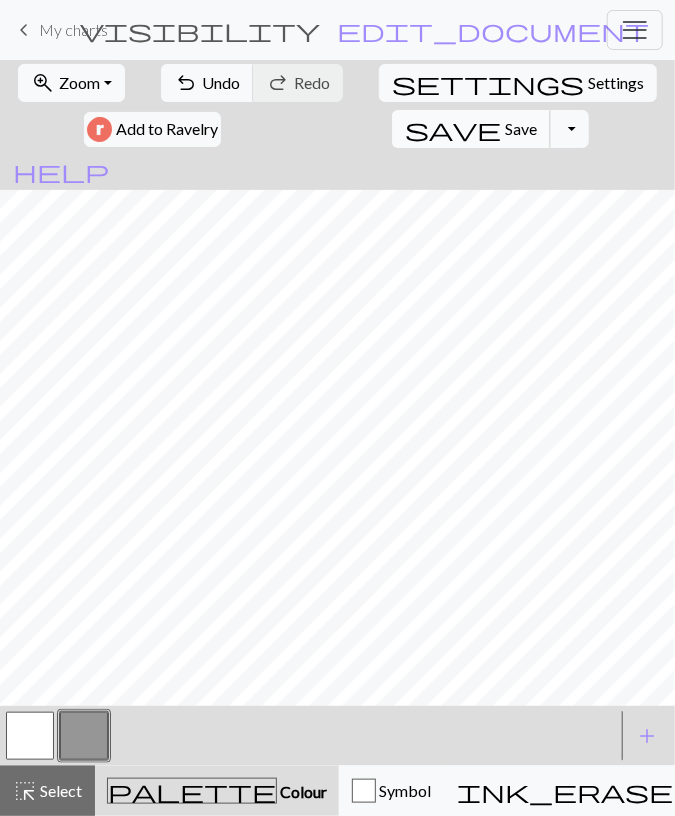 click on "Save" at bounding box center [521, 128] 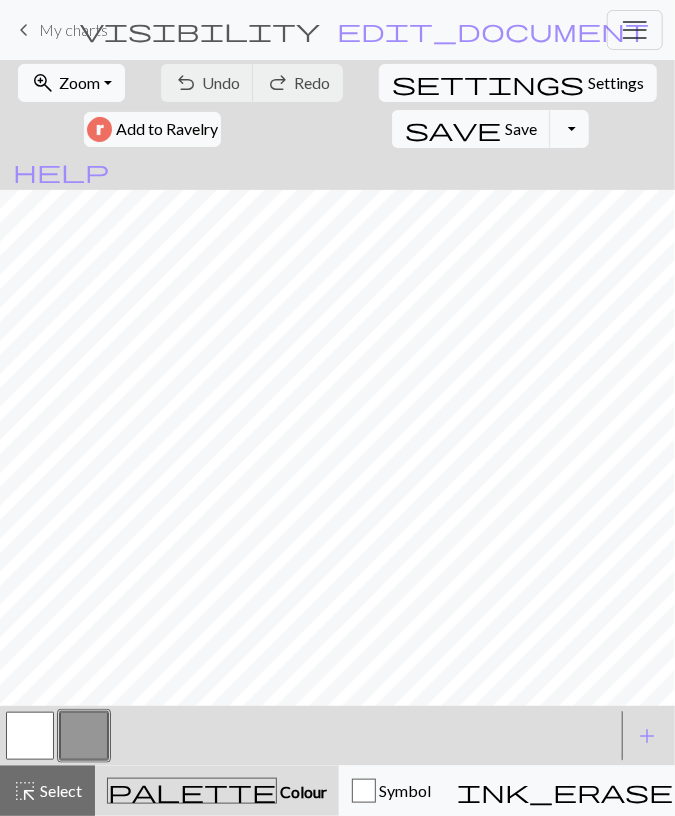 click at bounding box center (30, 736) 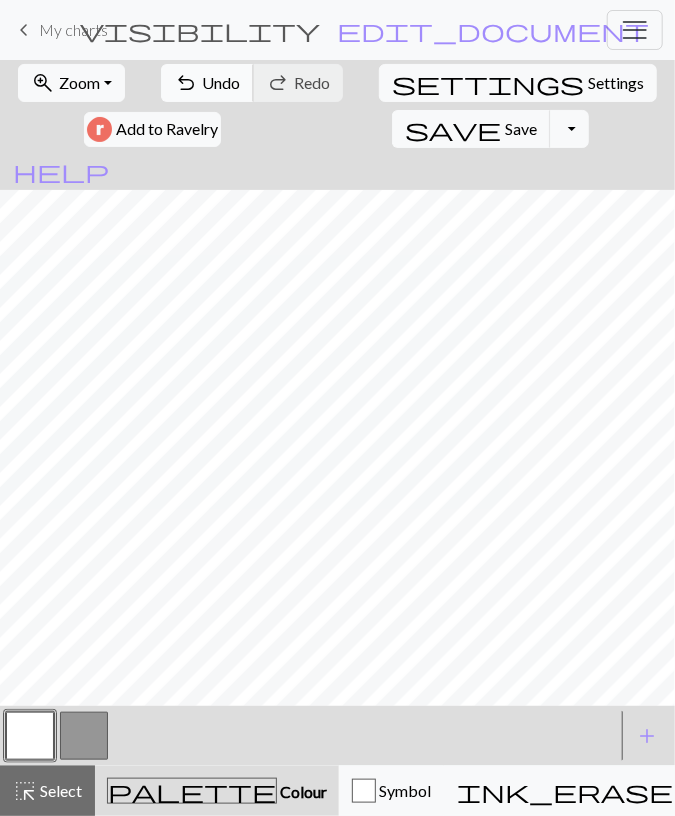 click on "Undo" at bounding box center [221, 82] 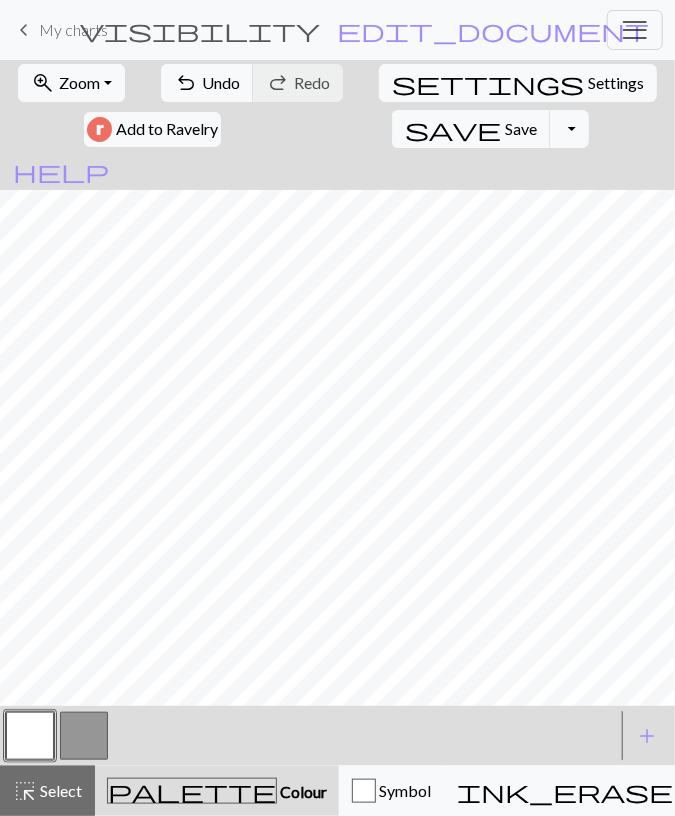 click at bounding box center [84, 736] 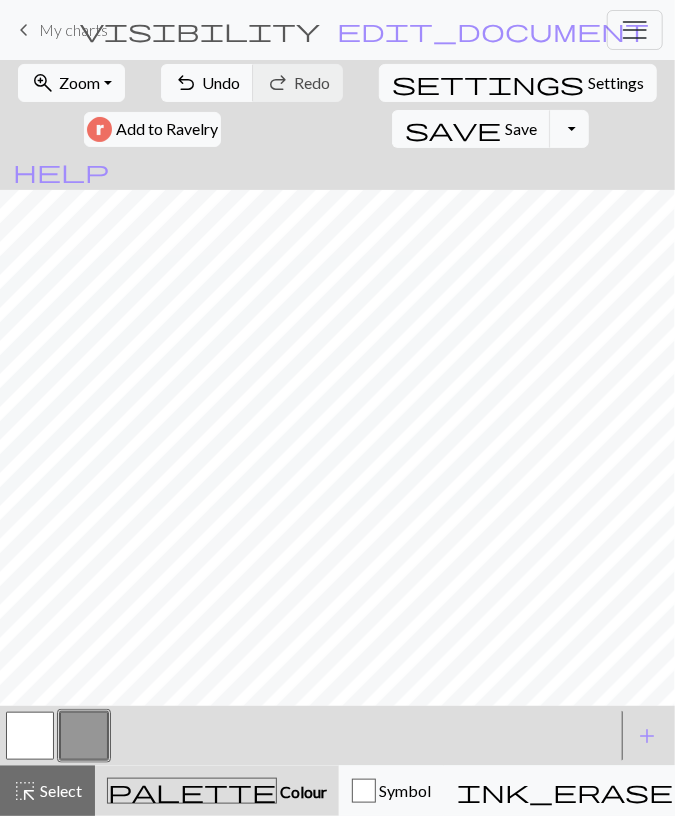 click at bounding box center [30, 736] 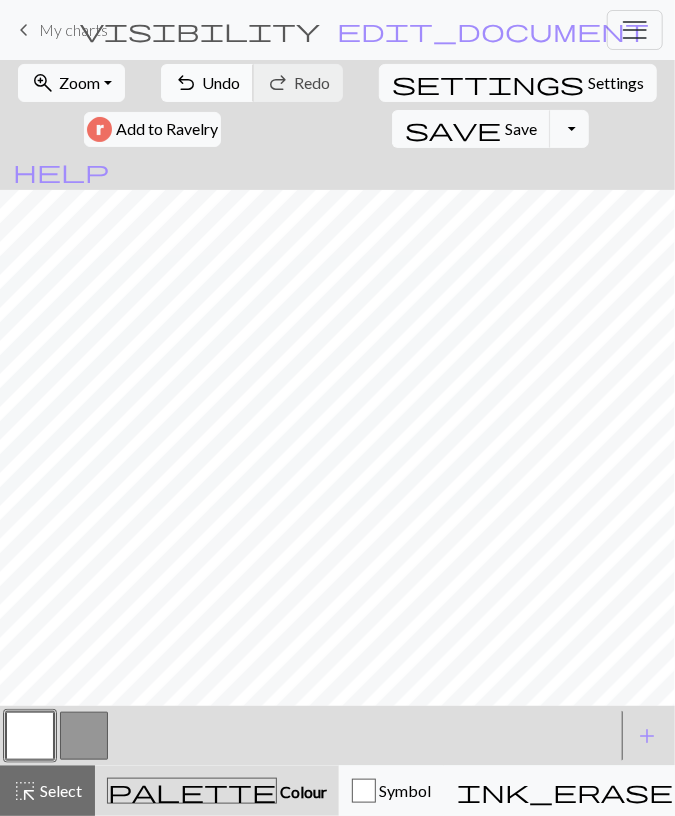 click on "Undo" at bounding box center [221, 82] 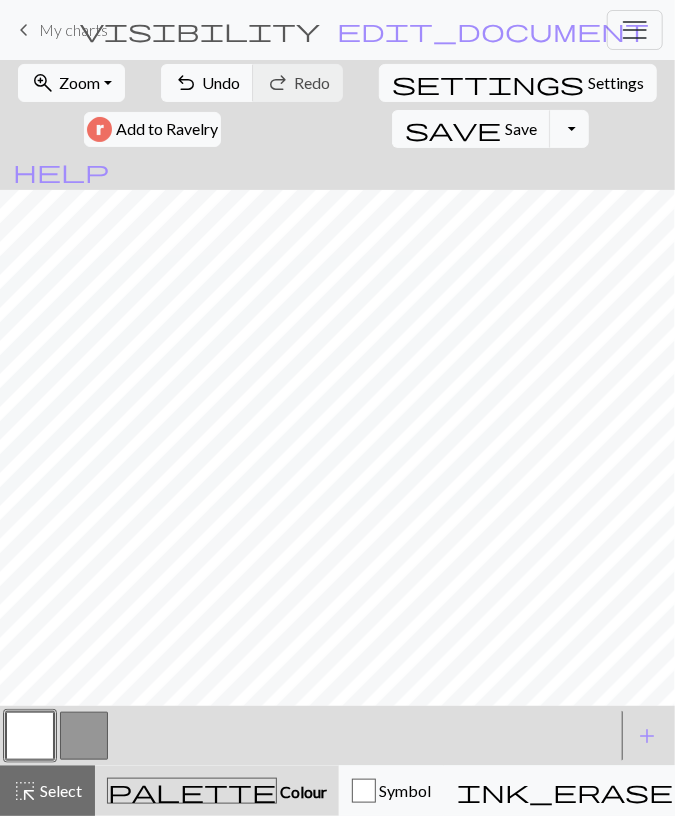 click at bounding box center (84, 736) 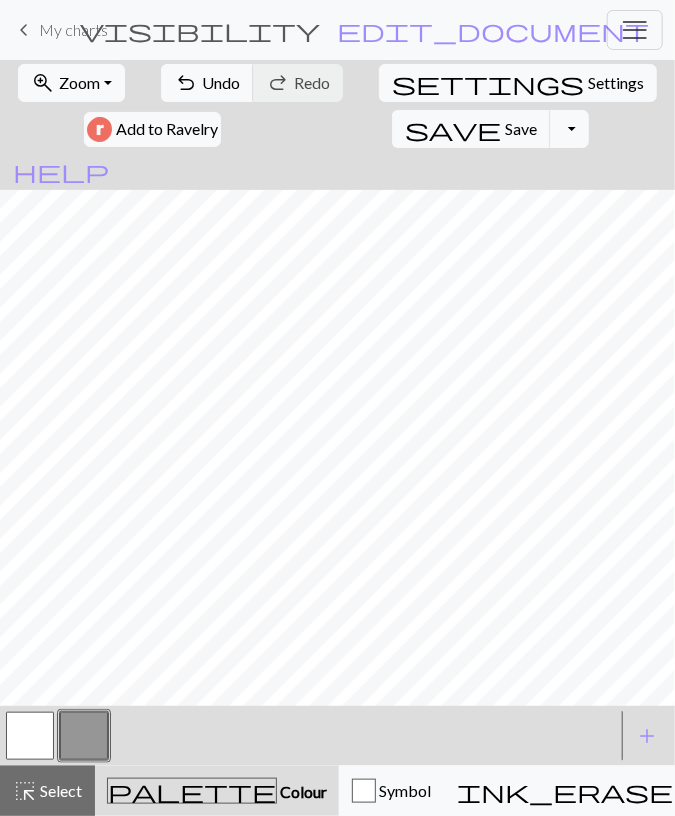 click at bounding box center (84, 736) 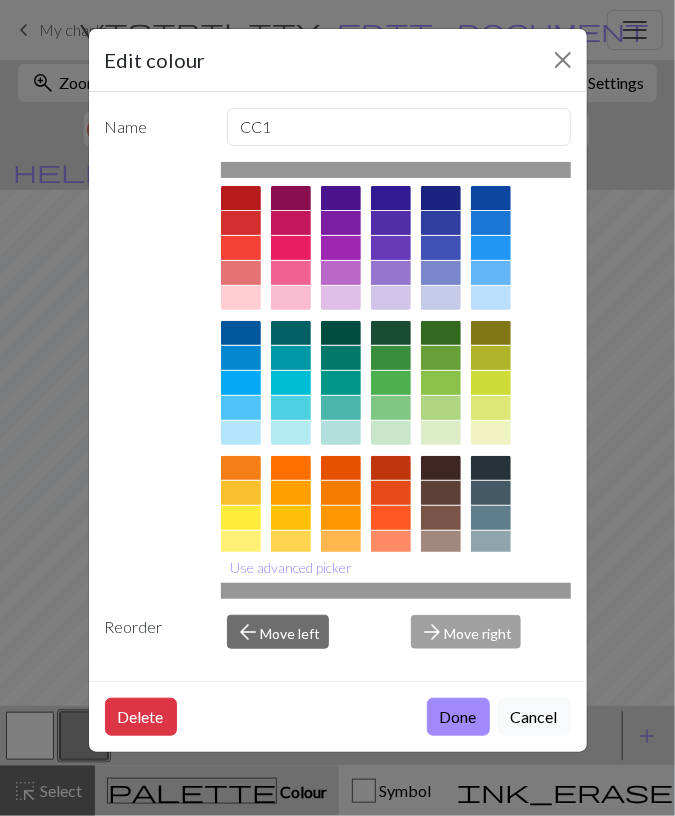 click on "Edit colour Name CC1 Use advanced picker Reorder arrow_back Move left arrow_forward Move right Delete Done Cancel" at bounding box center (337, 408) 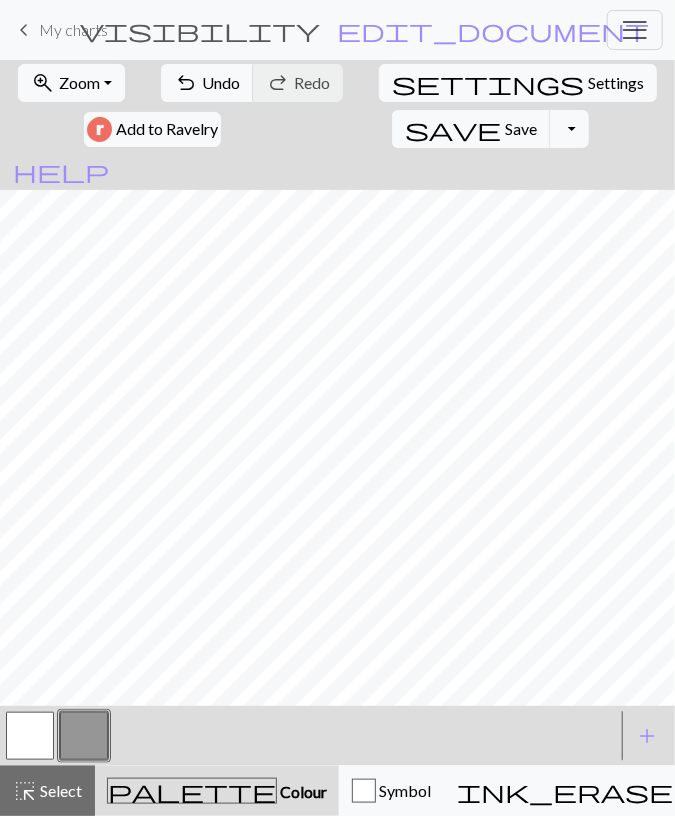 click at bounding box center [30, 736] 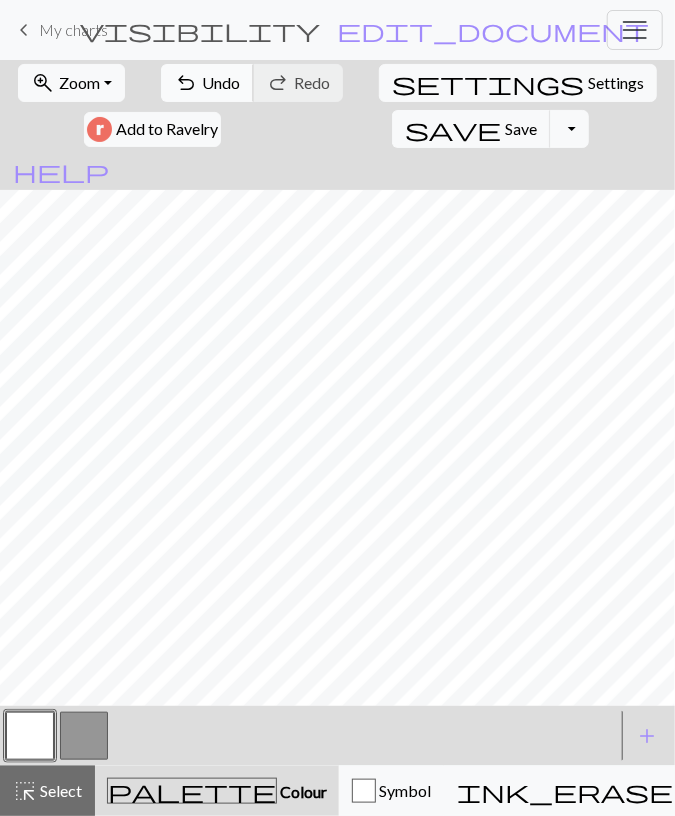 click on "undo Undo Undo" at bounding box center (207, 83) 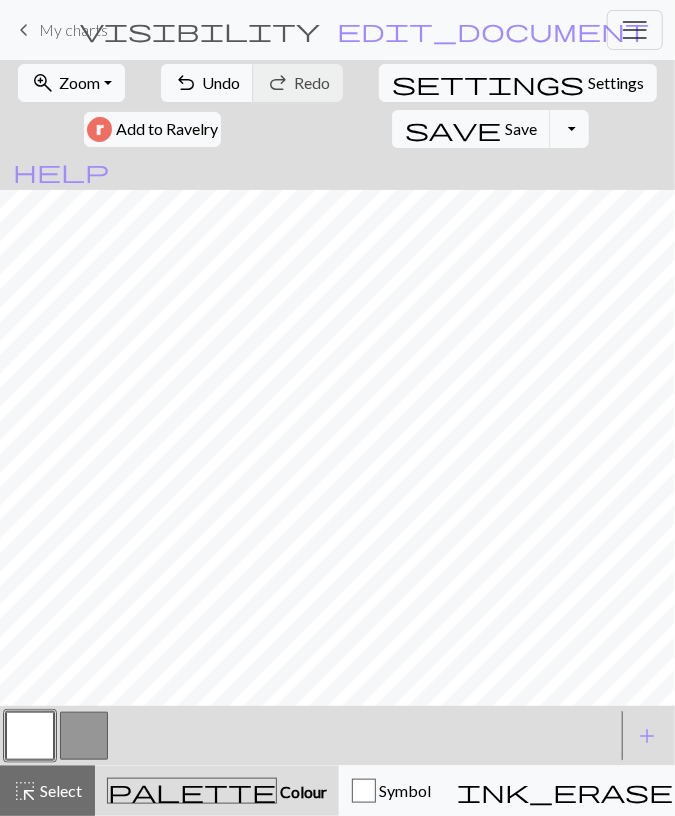 click at bounding box center (84, 736) 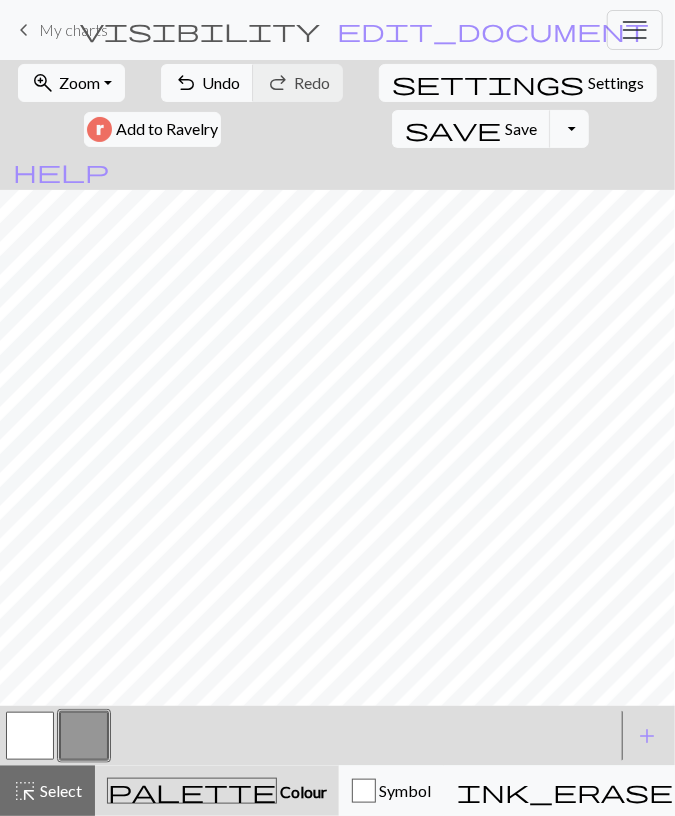click at bounding box center [30, 736] 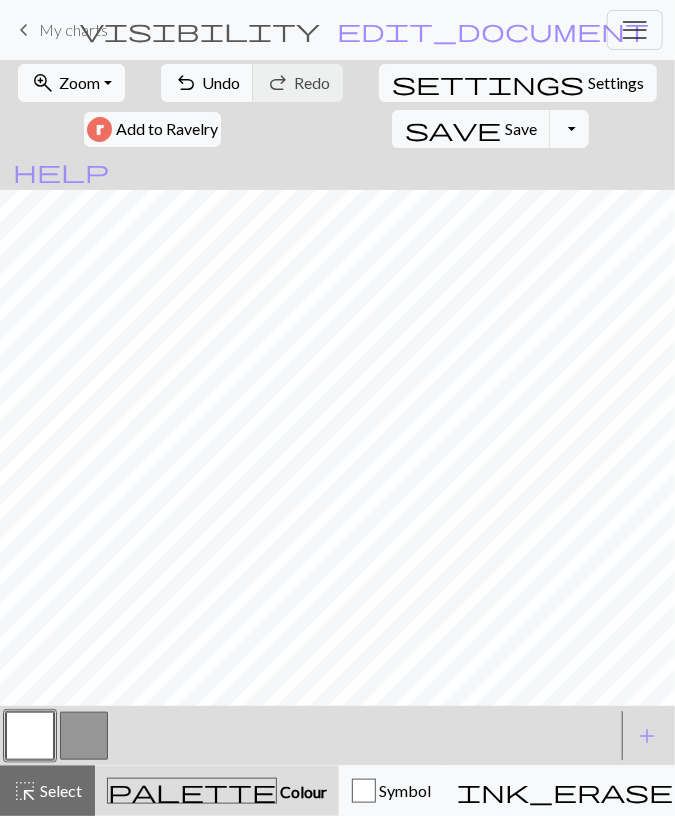 click at bounding box center [84, 736] 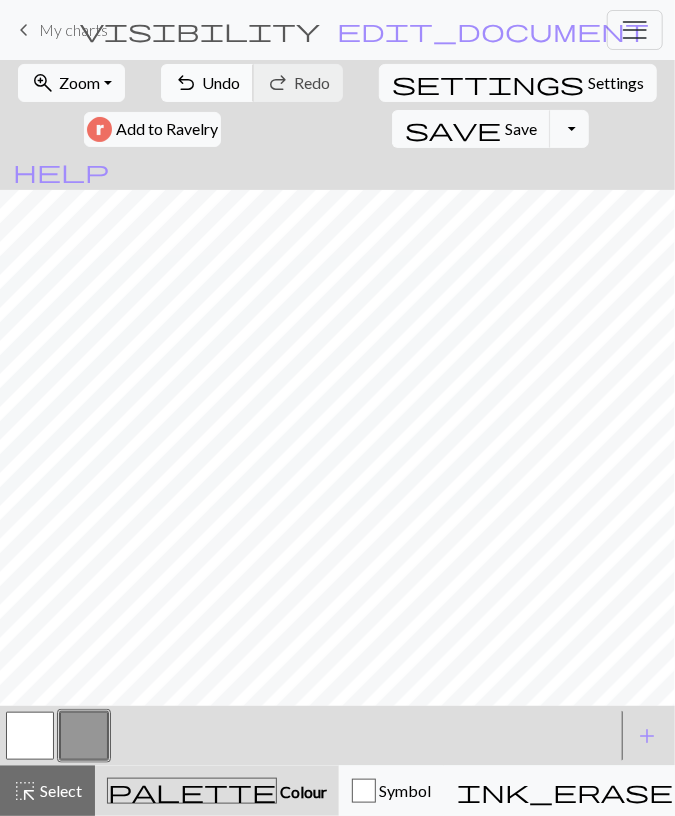click on "Undo" at bounding box center [221, 82] 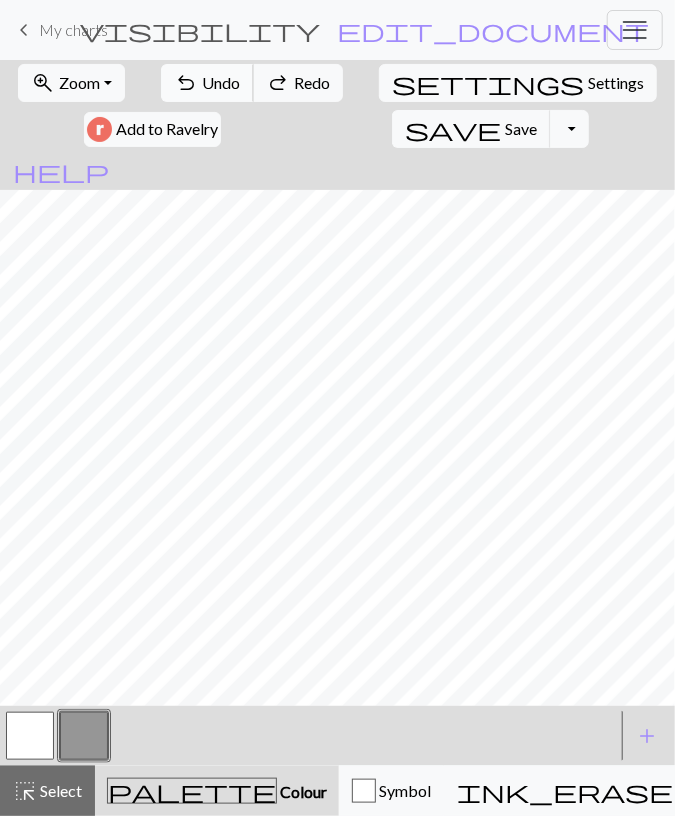 click on "Undo" at bounding box center (221, 82) 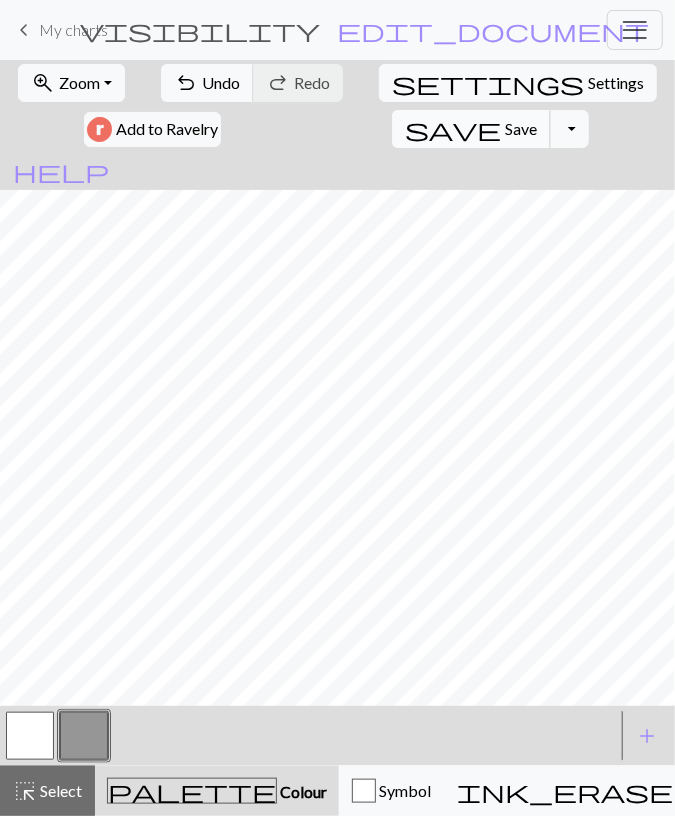 click on "save Save Save" at bounding box center [471, 129] 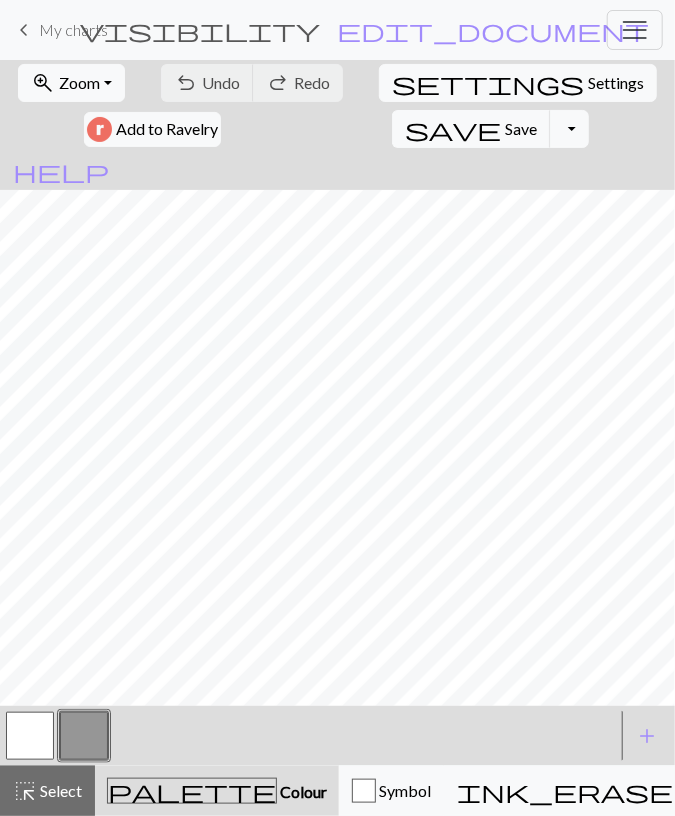 click at bounding box center [30, 736] 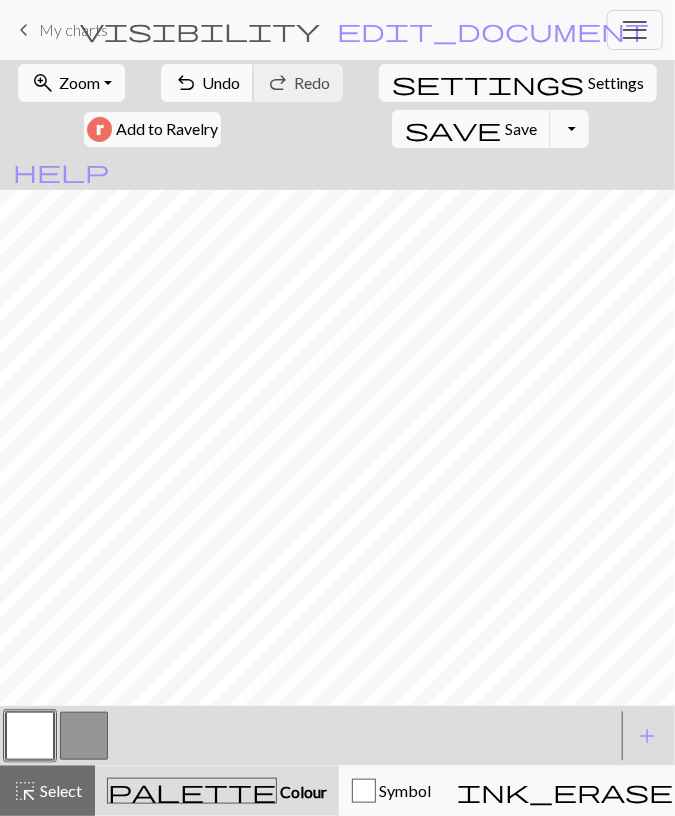 click on "undo" at bounding box center (186, 83) 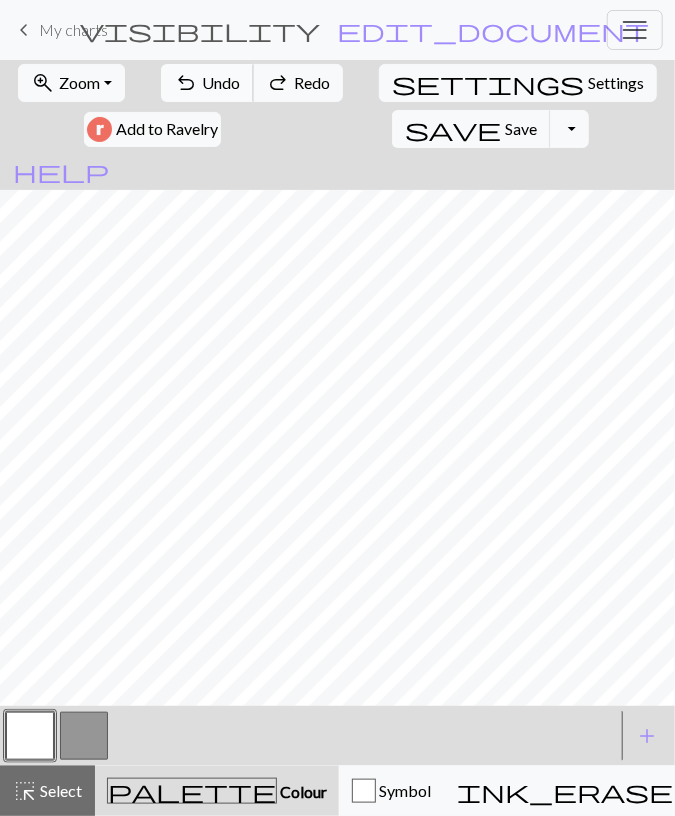 click on "undo" at bounding box center (186, 83) 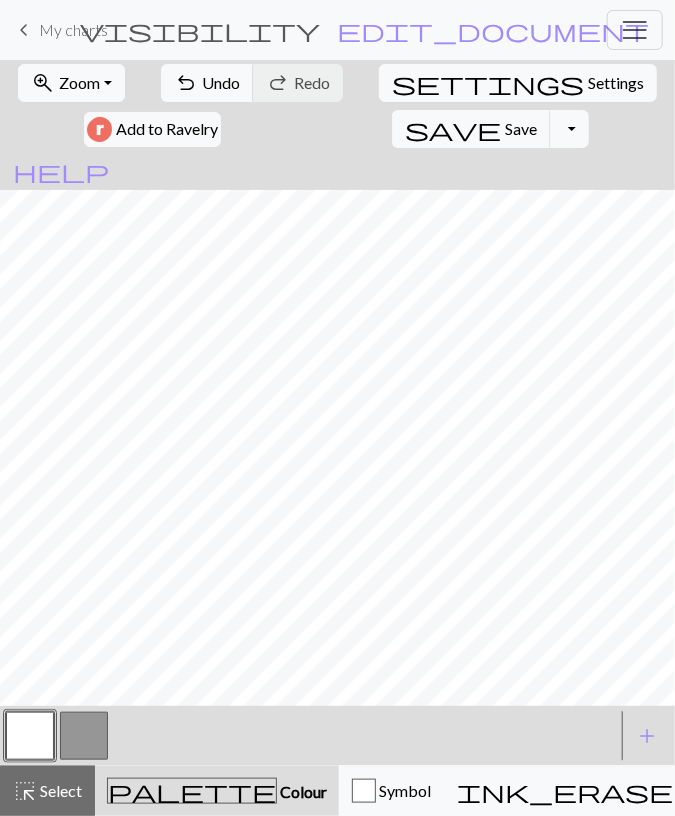 click at bounding box center [84, 736] 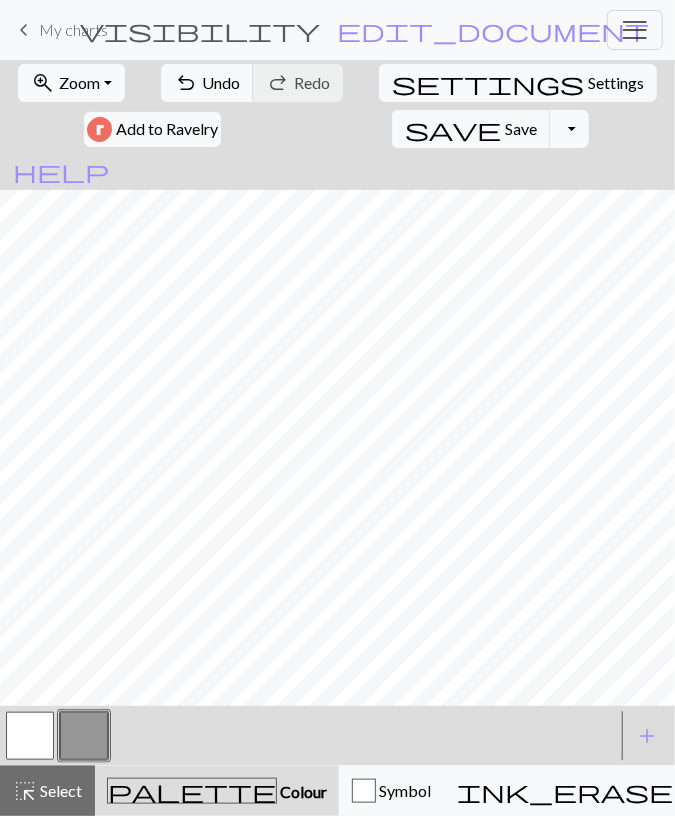 click at bounding box center (30, 736) 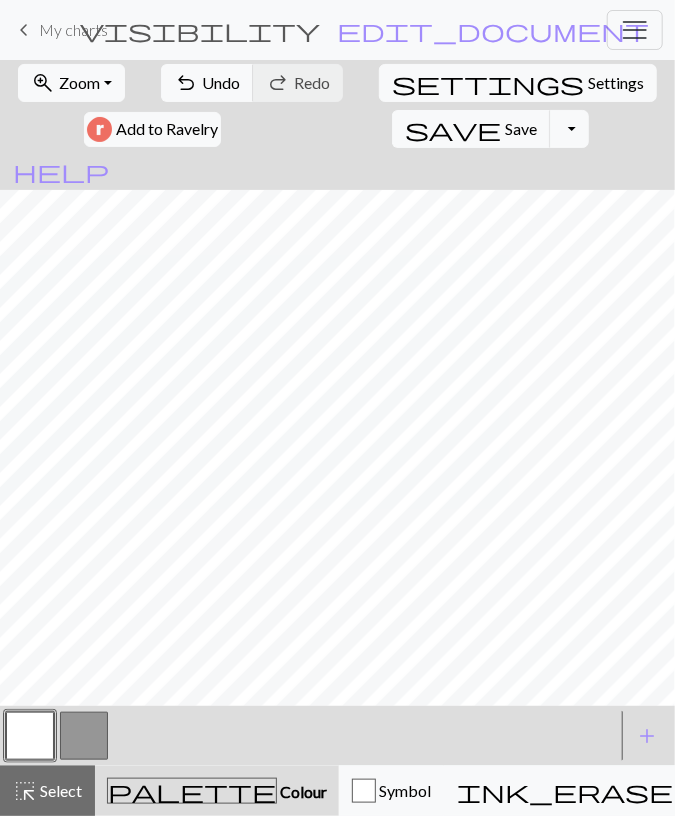 drag, startPoint x: 79, startPoint y: 733, endPoint x: 87, endPoint y: 713, distance: 21.540659 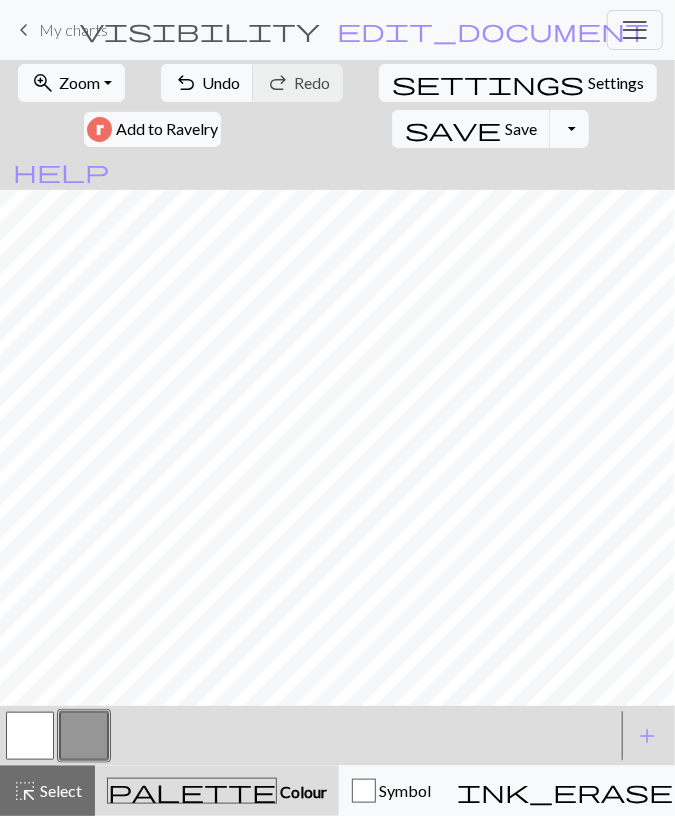 click at bounding box center (30, 736) 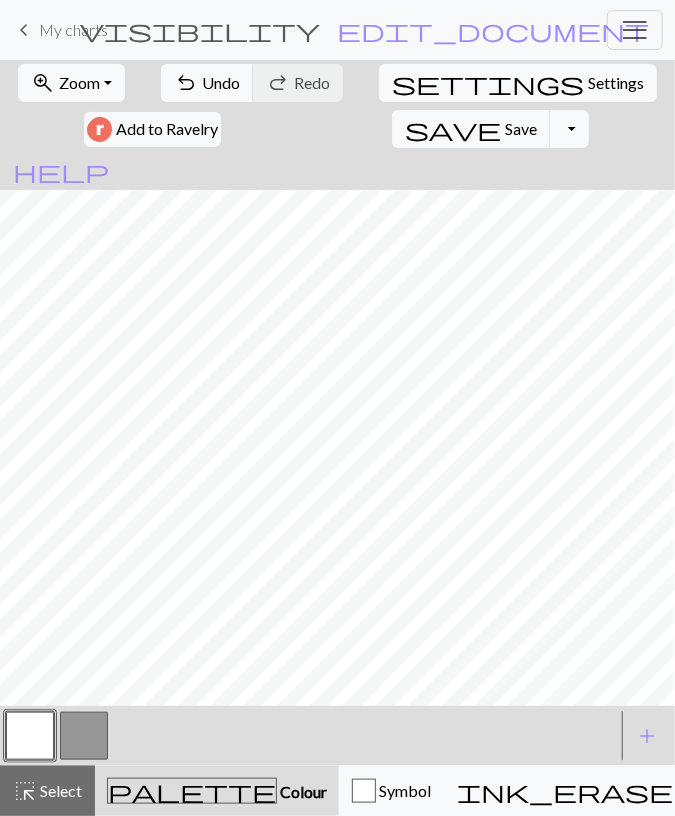 click at bounding box center [84, 736] 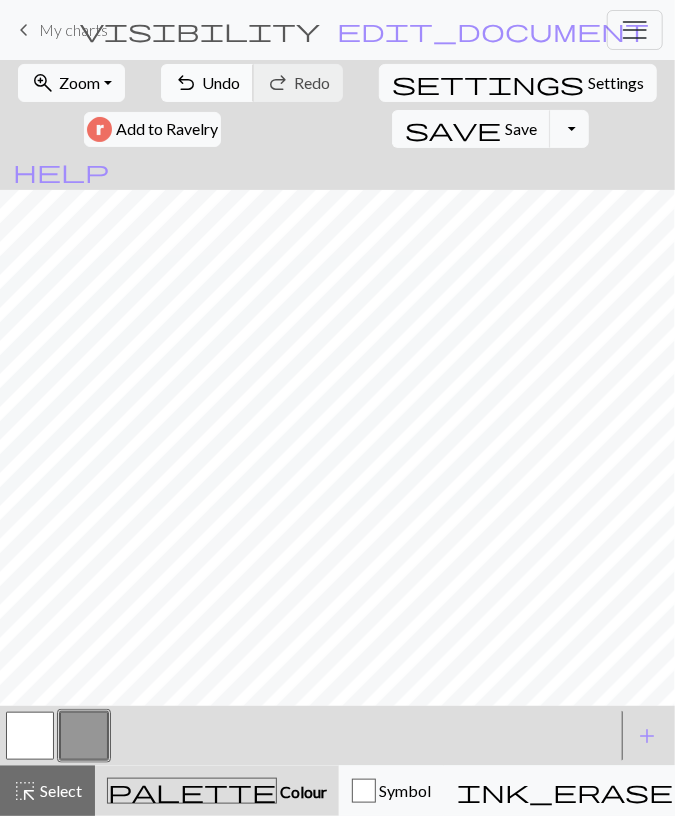 click on "Undo" at bounding box center (221, 82) 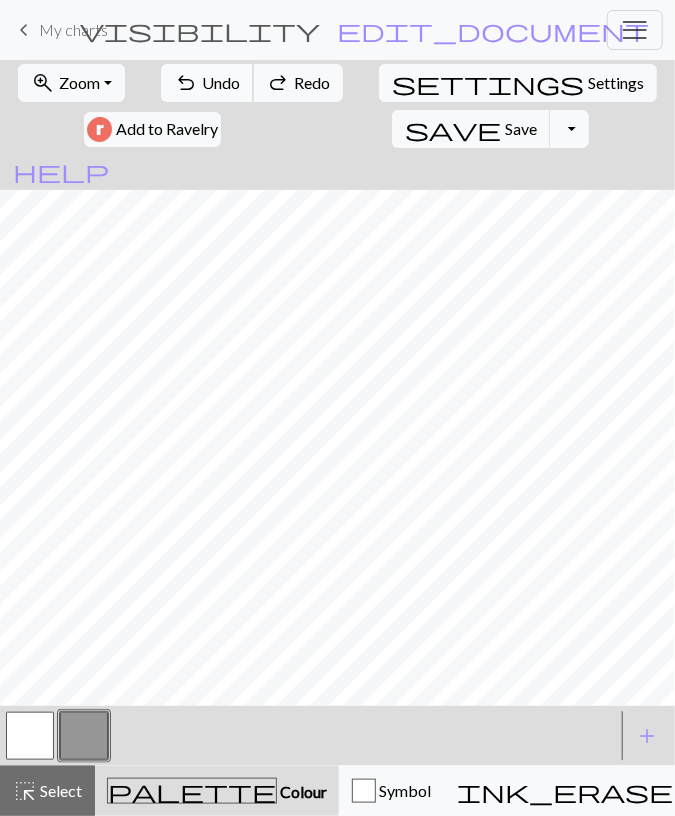 click on "Undo" at bounding box center (221, 82) 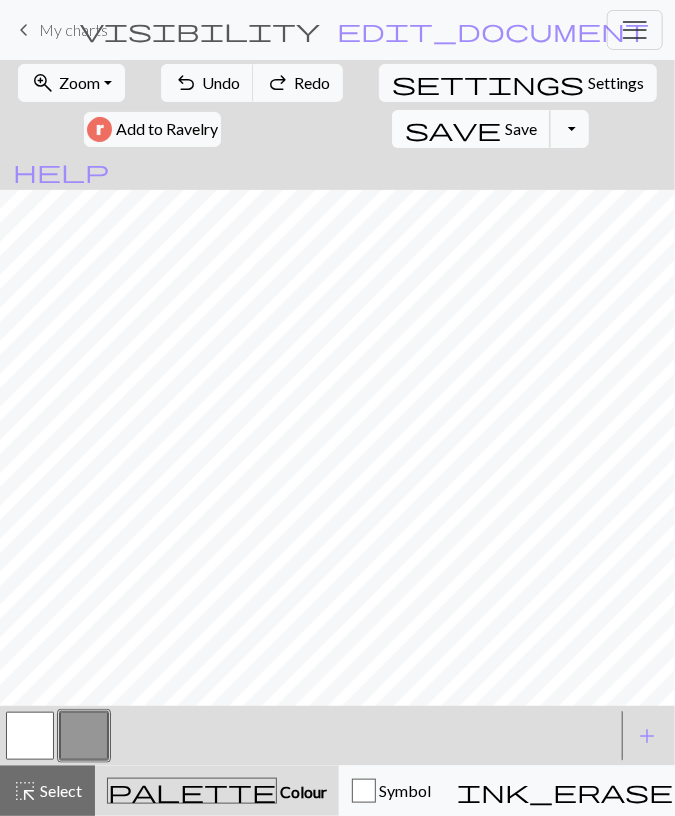 click on "save Save Save" at bounding box center [471, 129] 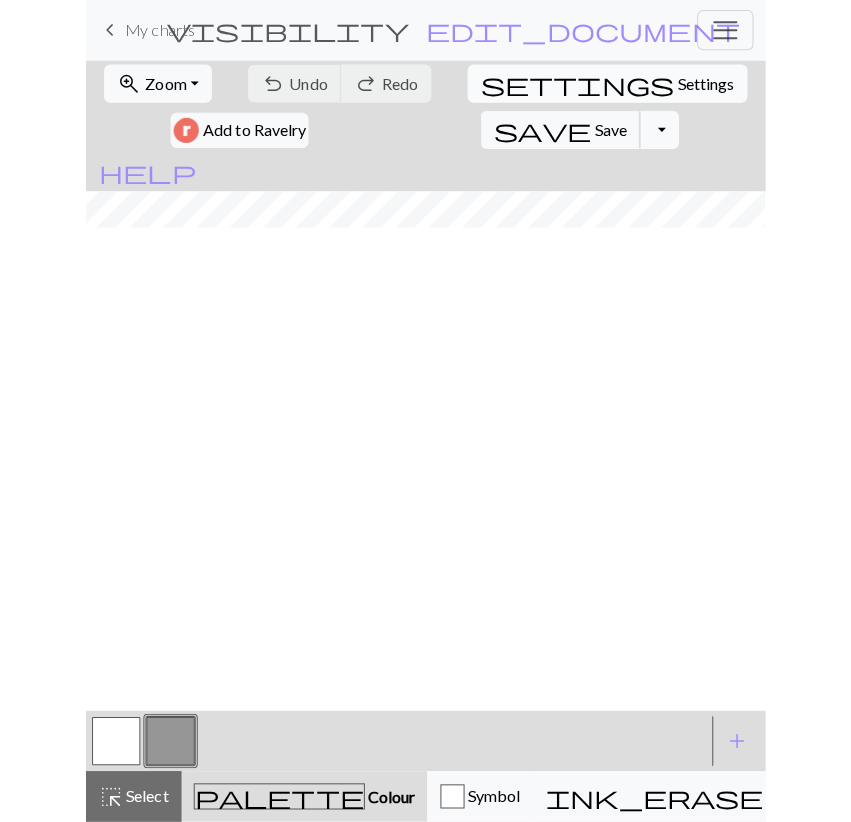 scroll, scrollTop: 0, scrollLeft: 0, axis: both 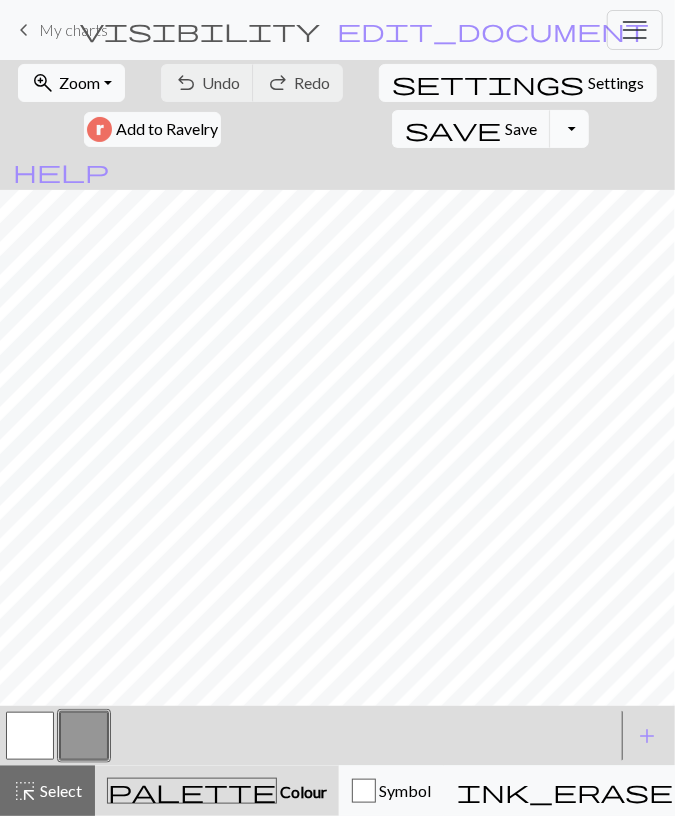 click on "Toggle Dropdown" at bounding box center [569, 129] 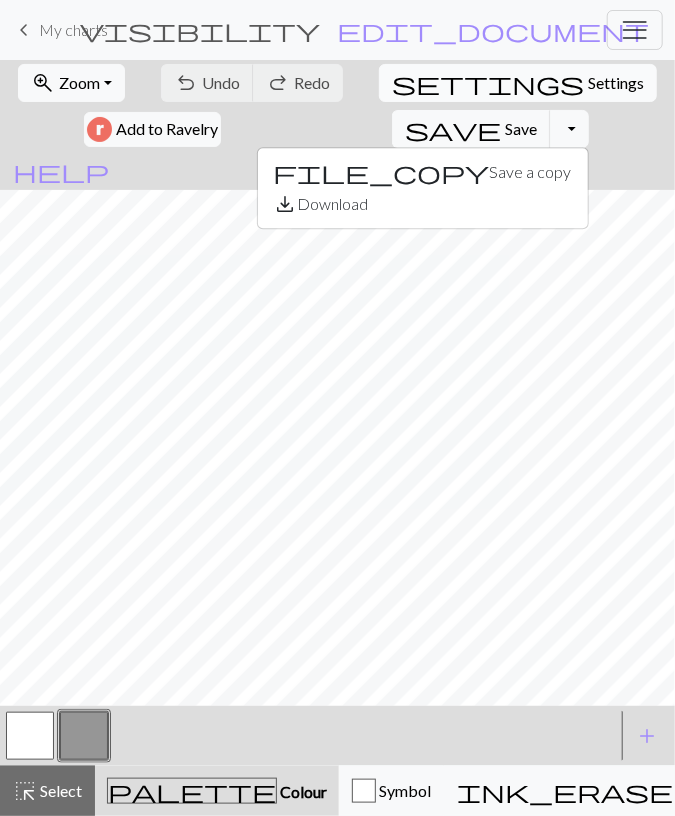 click on "Settings" at bounding box center [616, 83] 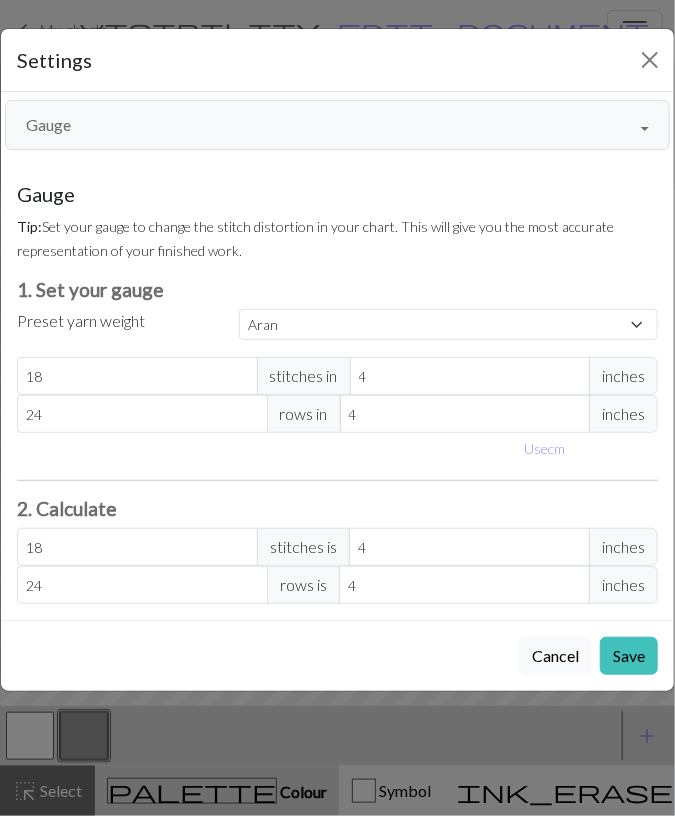 click on "Gauge" at bounding box center (337, 125) 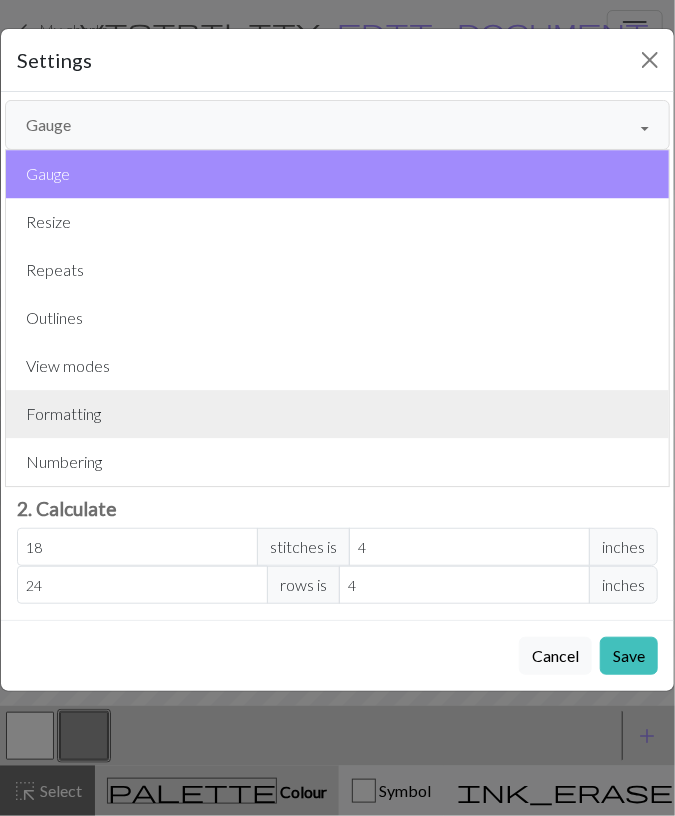 click on "Formatting" at bounding box center [337, 414] 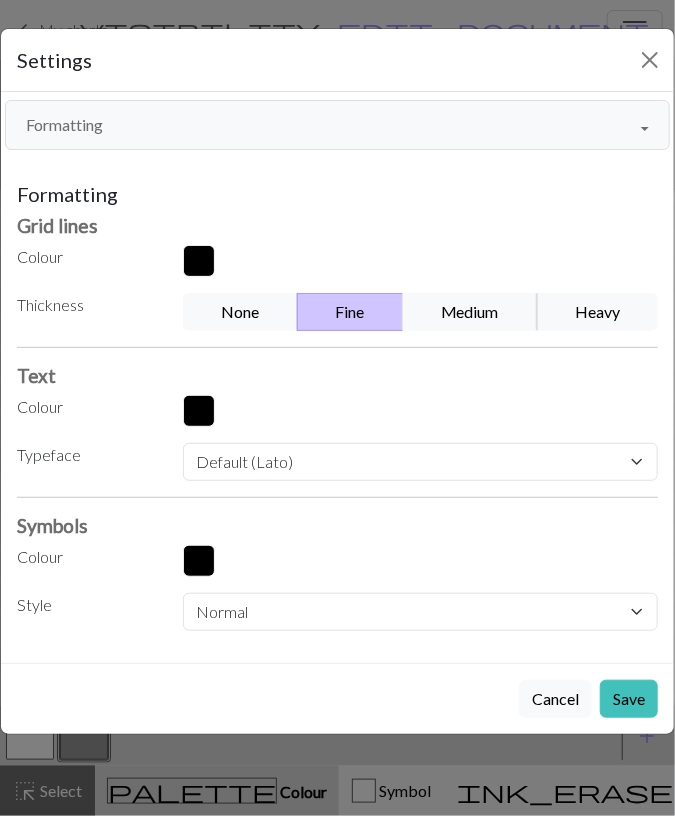 drag, startPoint x: 485, startPoint y: 309, endPoint x: 525, endPoint y: 362, distance: 66.4003 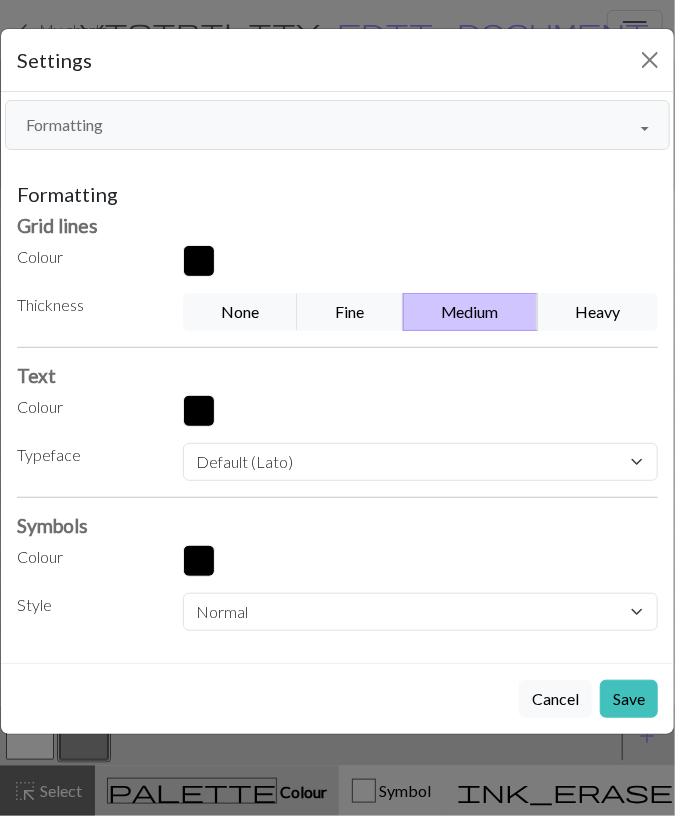 drag, startPoint x: 626, startPoint y: 684, endPoint x: 586, endPoint y: 640, distance: 59.464275 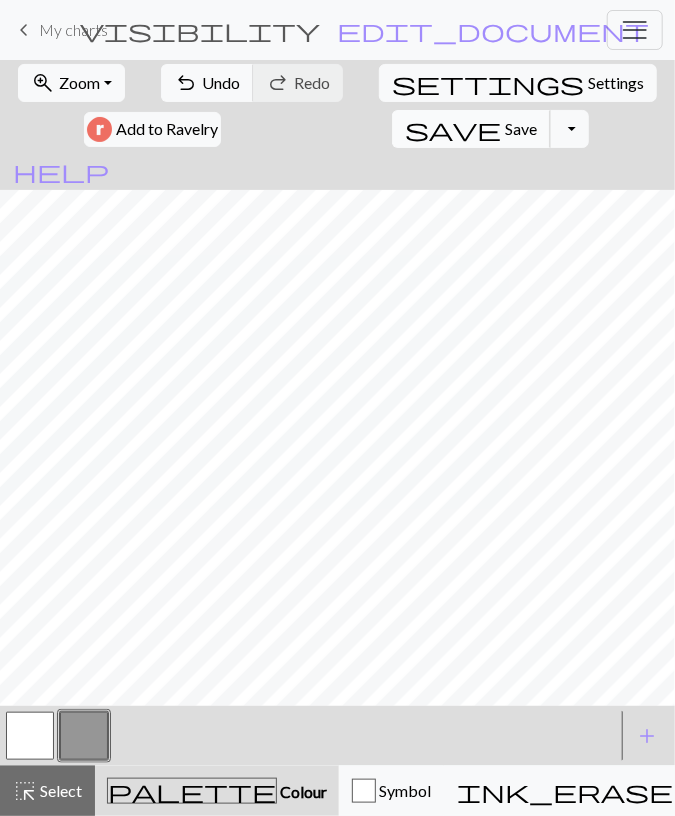 click on "Save" at bounding box center (521, 128) 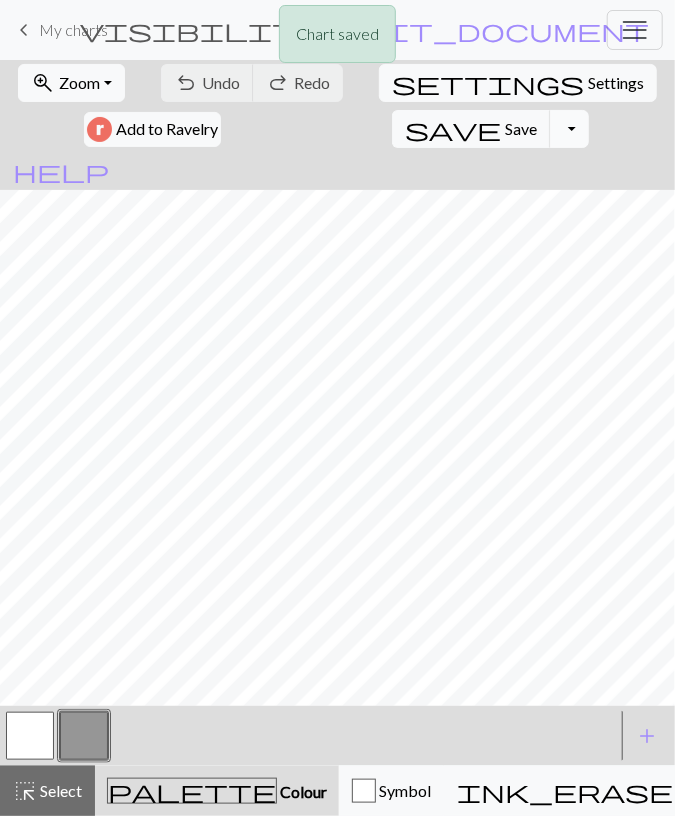 click on "Toggle Dropdown" at bounding box center (569, 129) 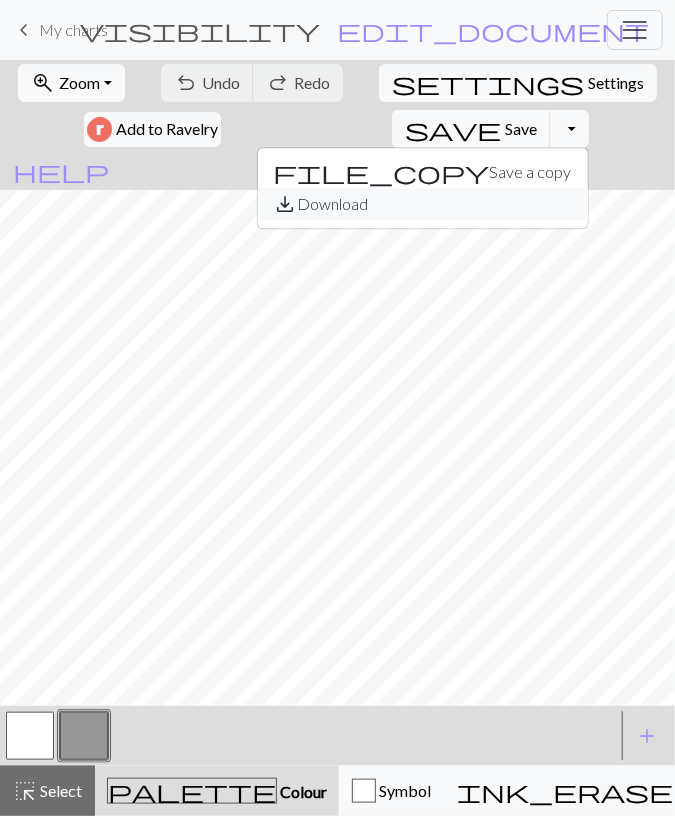 click on "save_alt  Download" at bounding box center (423, 204) 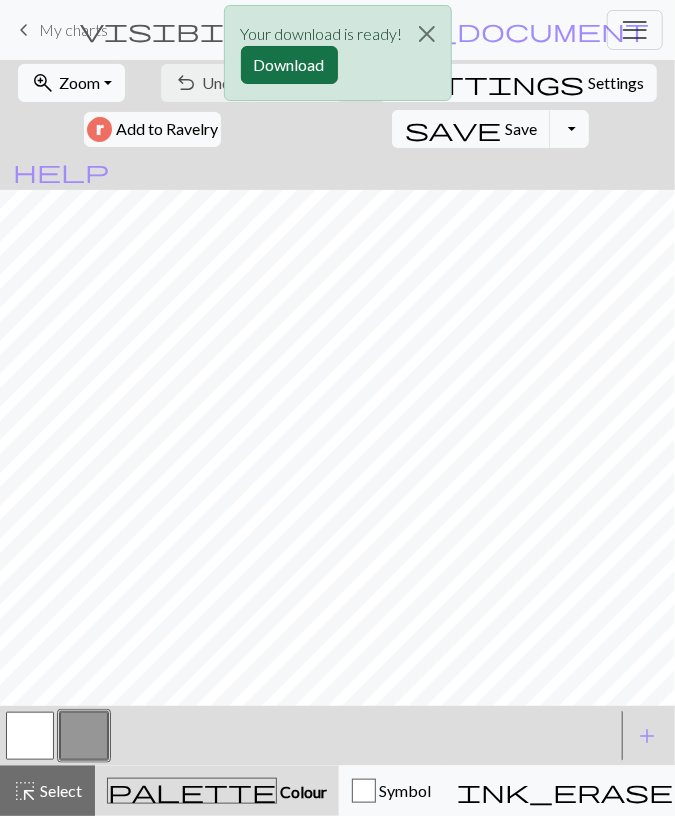 click on "Download" at bounding box center (289, 65) 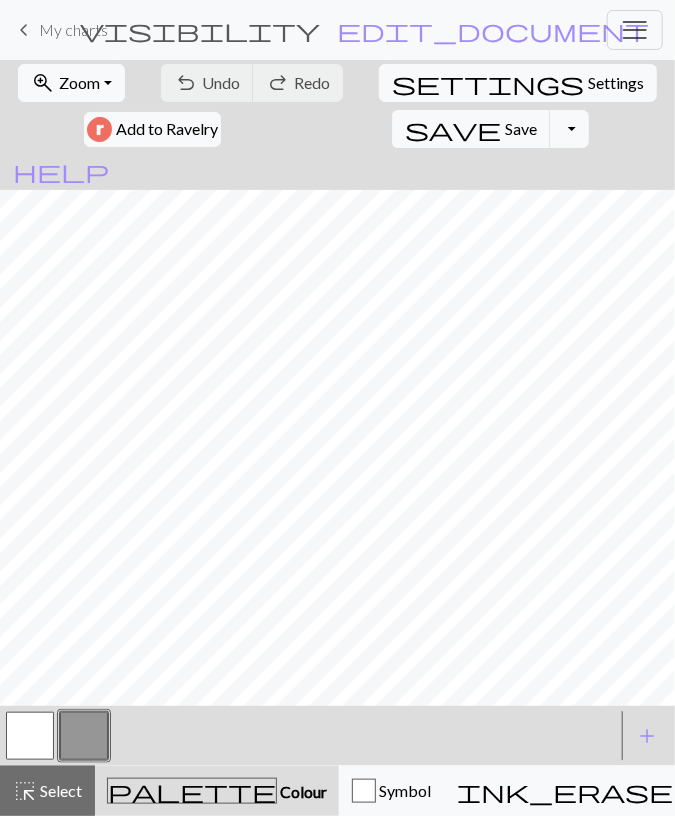 drag, startPoint x: 84, startPoint y: 31, endPoint x: 47, endPoint y: 22, distance: 38.078865 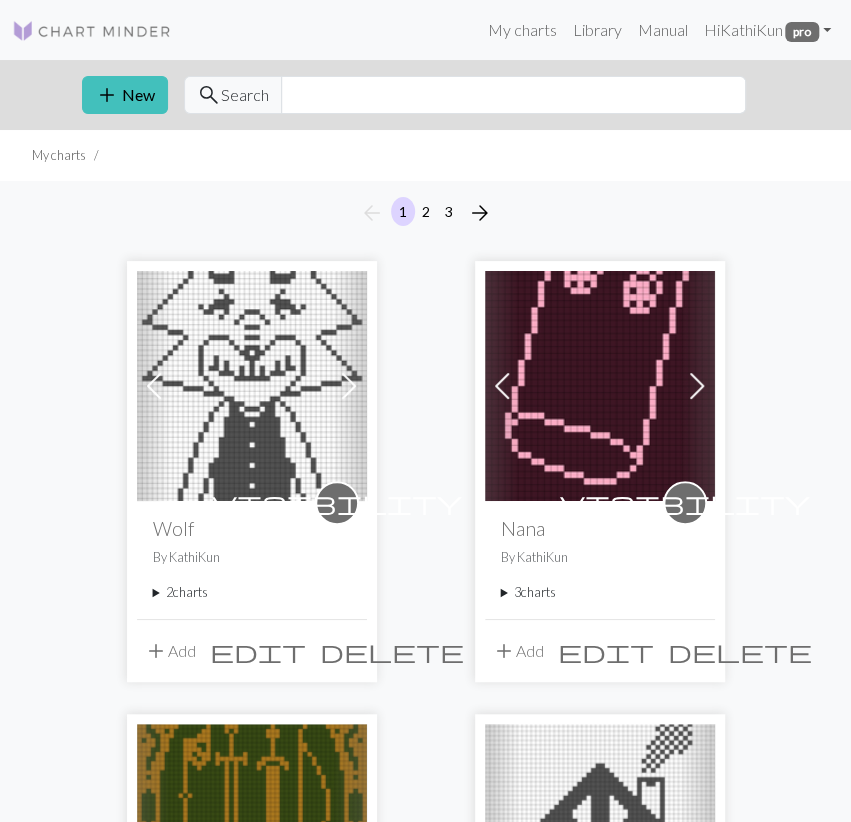 click at bounding box center (600, 386) 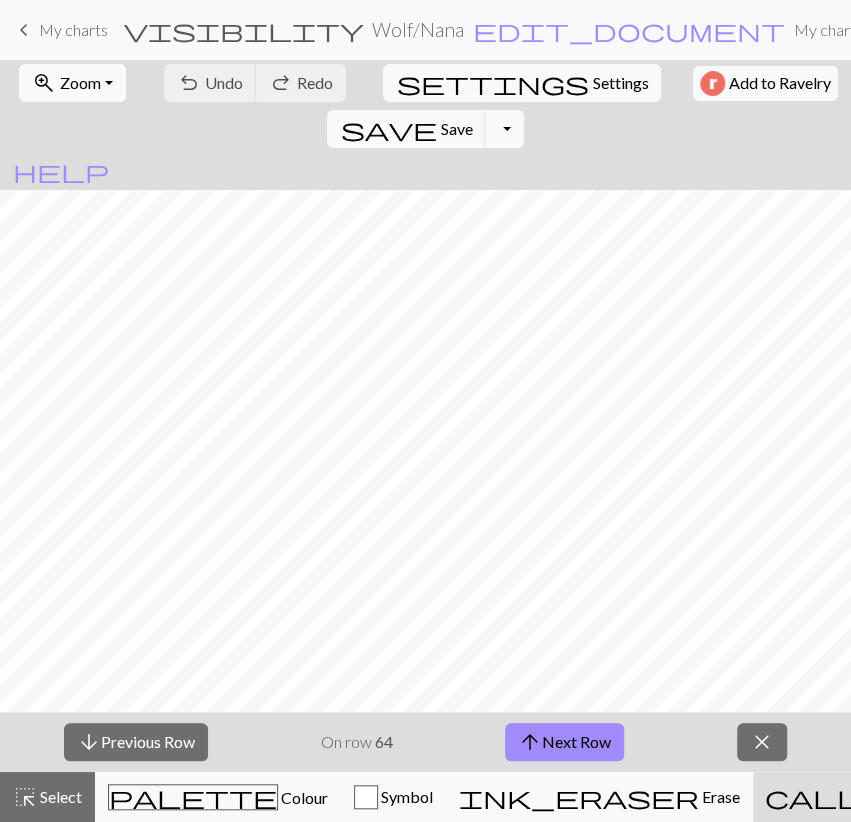 click on "Zoom" at bounding box center [80, 82] 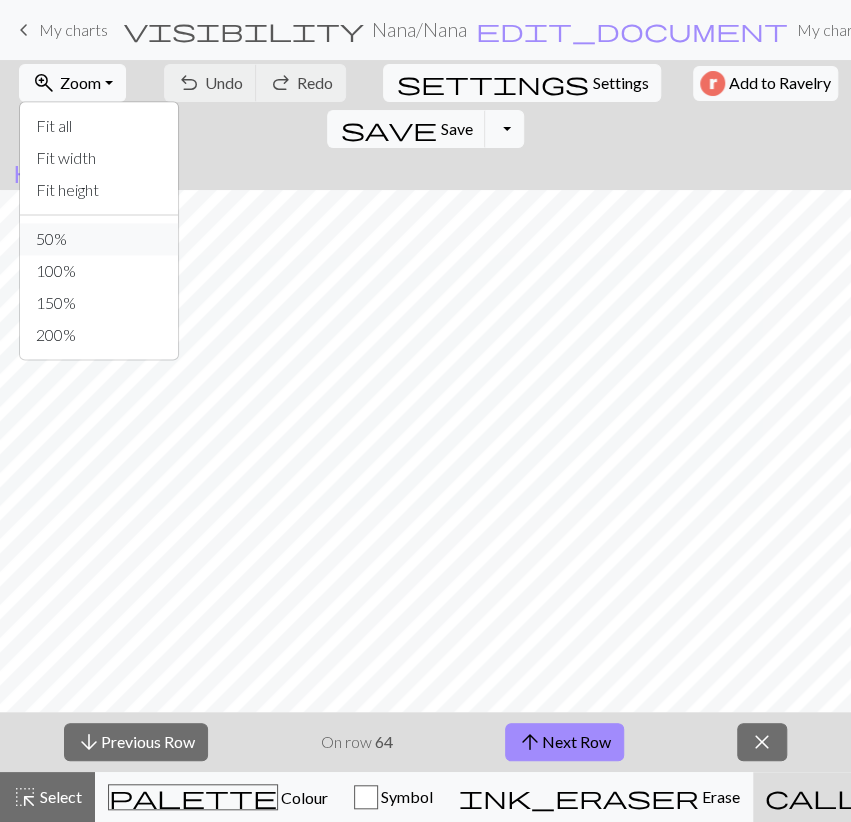 click on "50%" at bounding box center (99, 239) 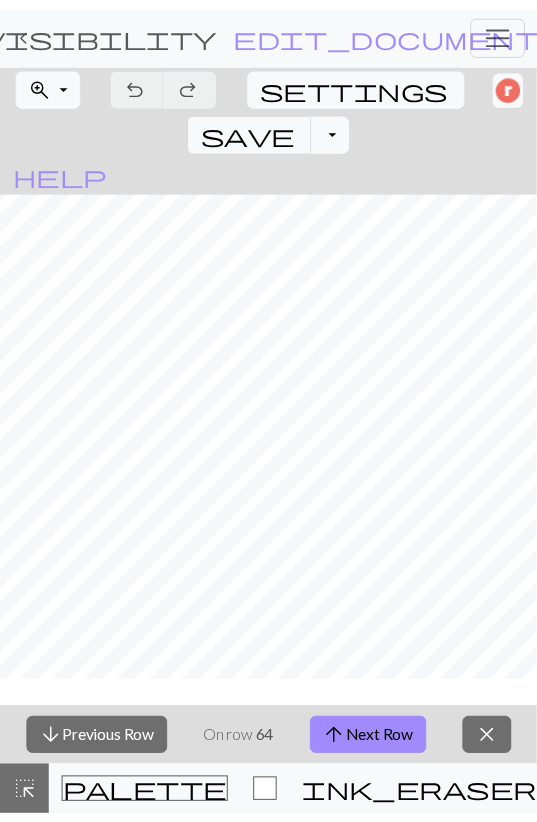 scroll, scrollTop: 2088, scrollLeft: 0, axis: vertical 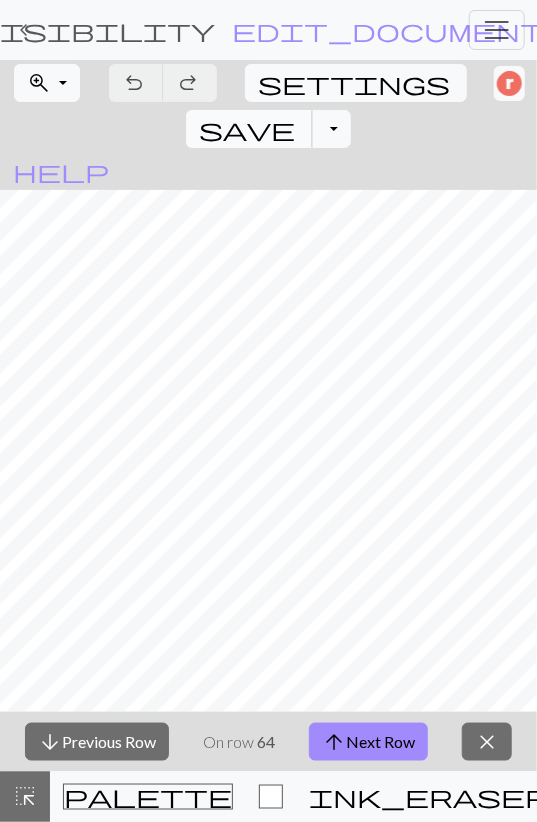 click on "save" at bounding box center [247, 129] 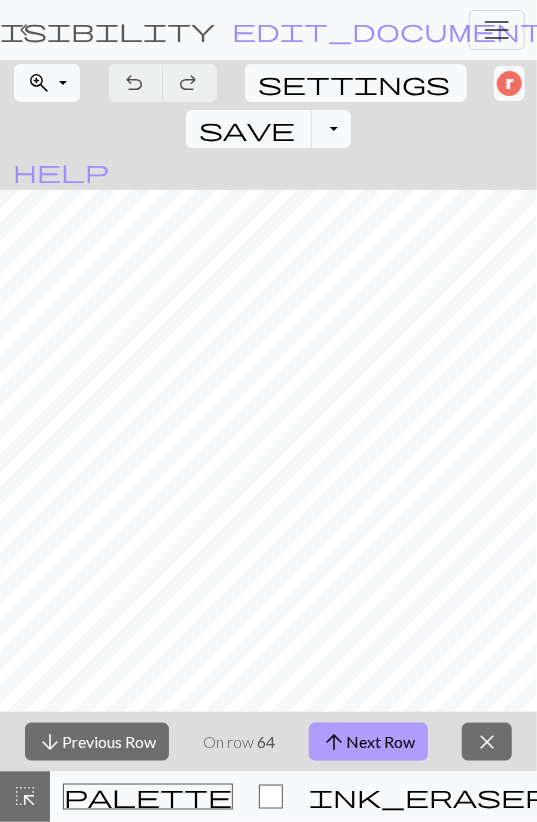 click on "arrow_upward  Next Row" at bounding box center (368, 742) 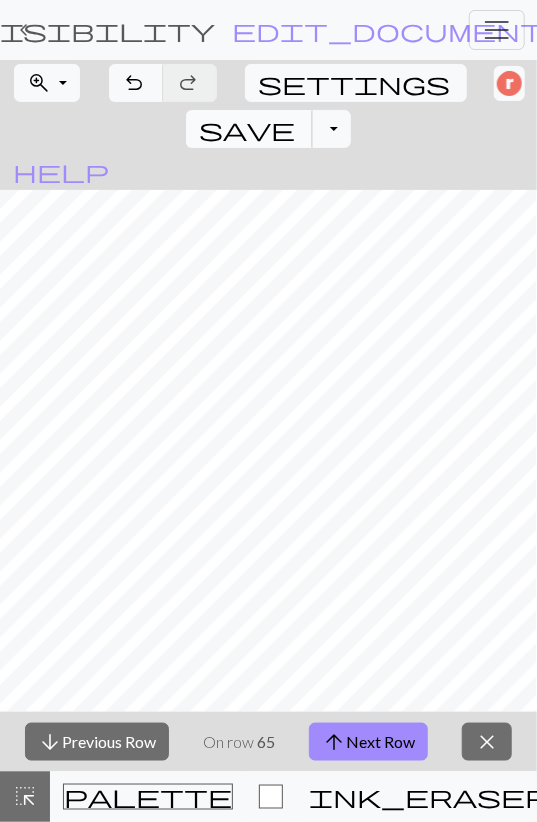 click on "save" at bounding box center (247, 129) 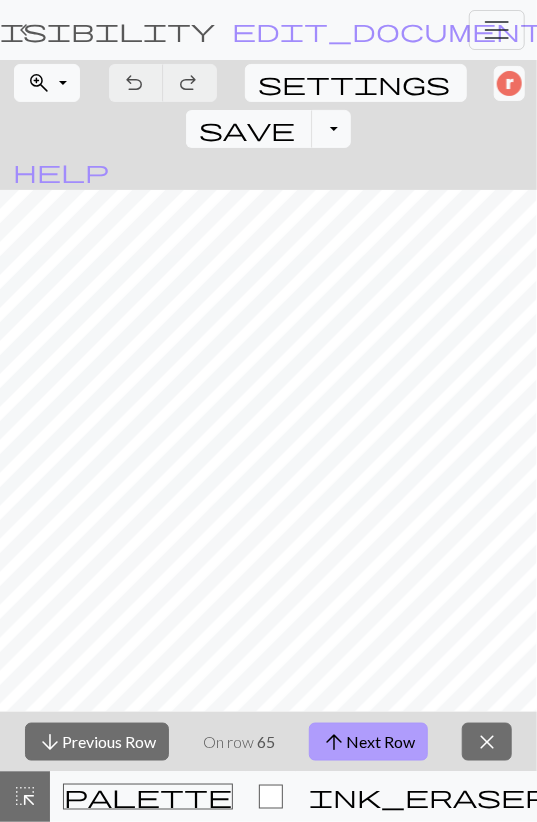 click on "arrow_upward  Next Row" at bounding box center (368, 742) 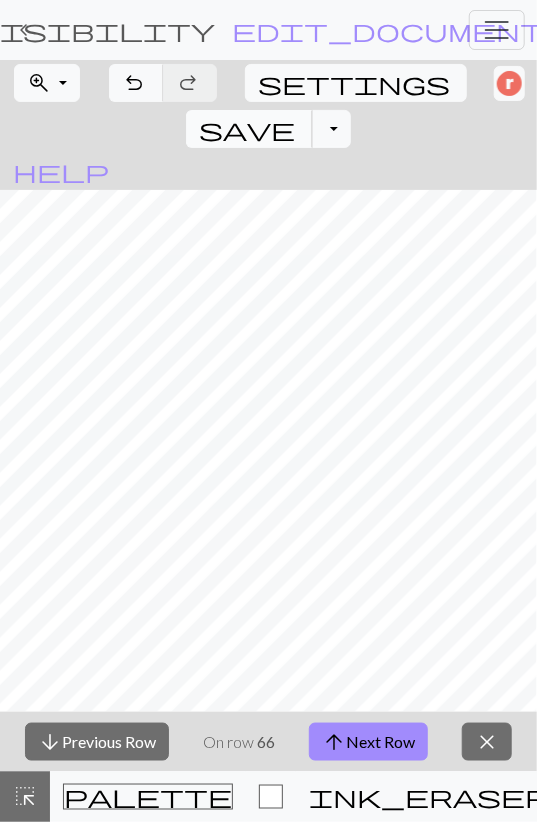 click on "save" at bounding box center (247, 129) 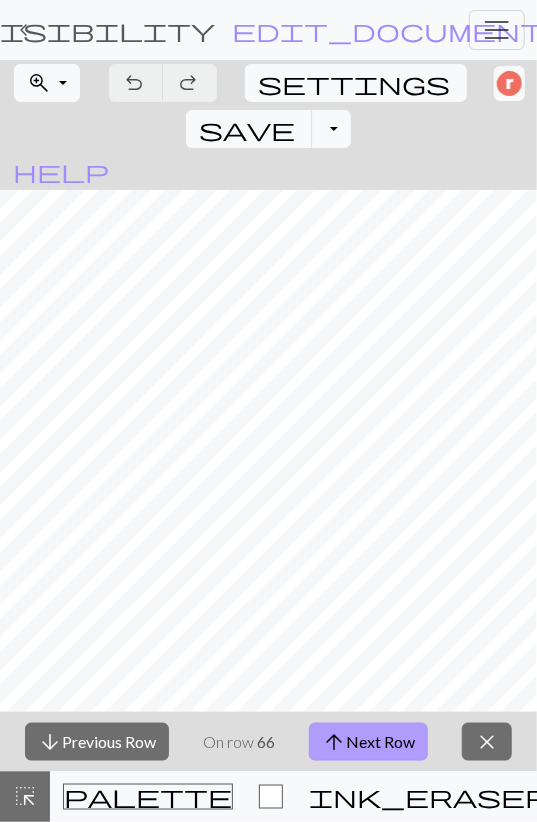 click on "arrow_upward  Next Row" at bounding box center (368, 742) 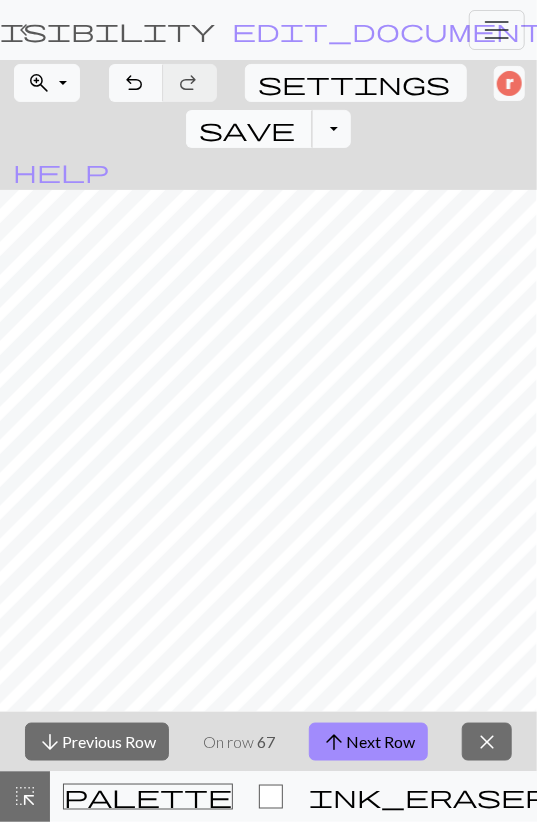 click on "save Save Save" at bounding box center (249, 129) 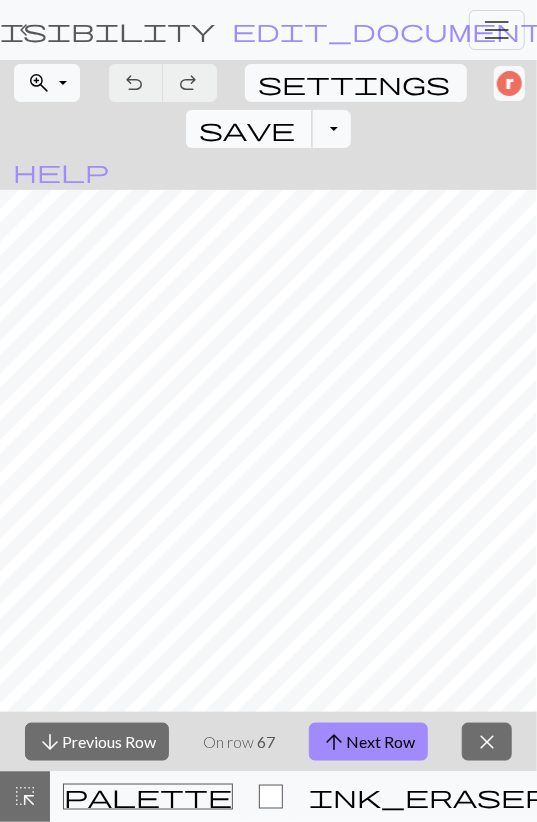 type 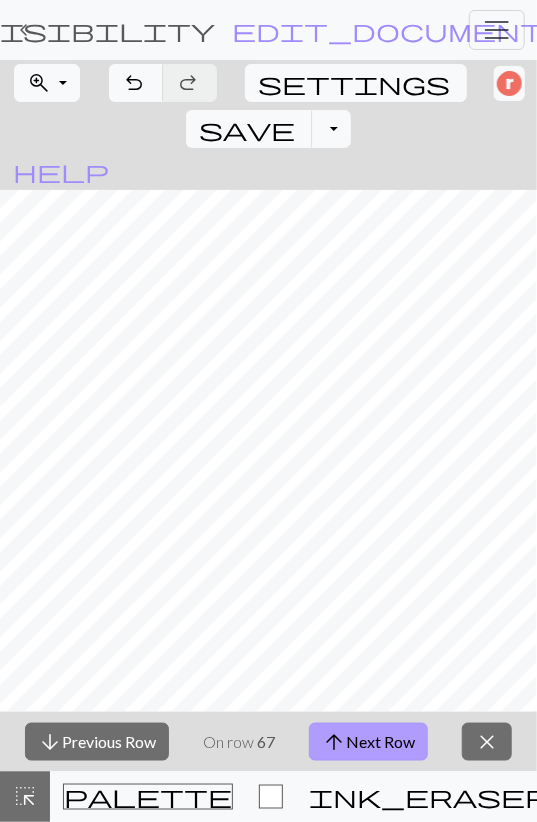 click on "arrow_upward  Next Row" at bounding box center (368, 742) 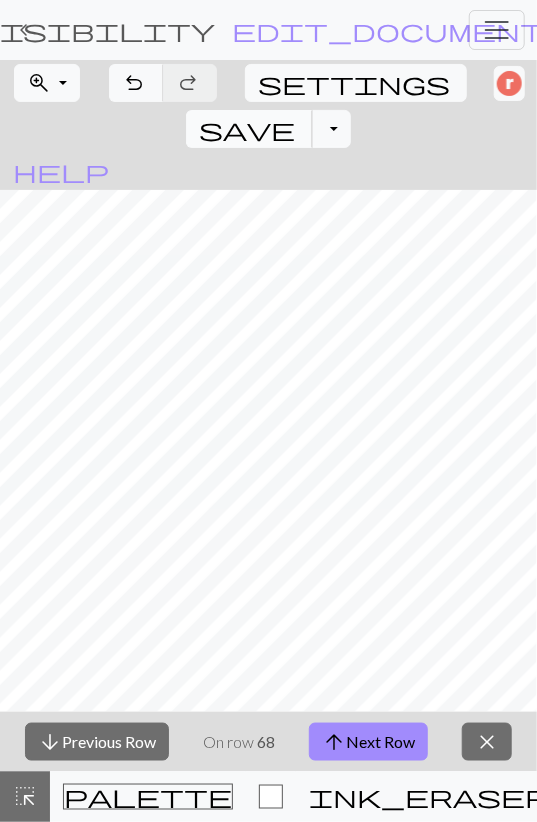 click on "save" at bounding box center (247, 129) 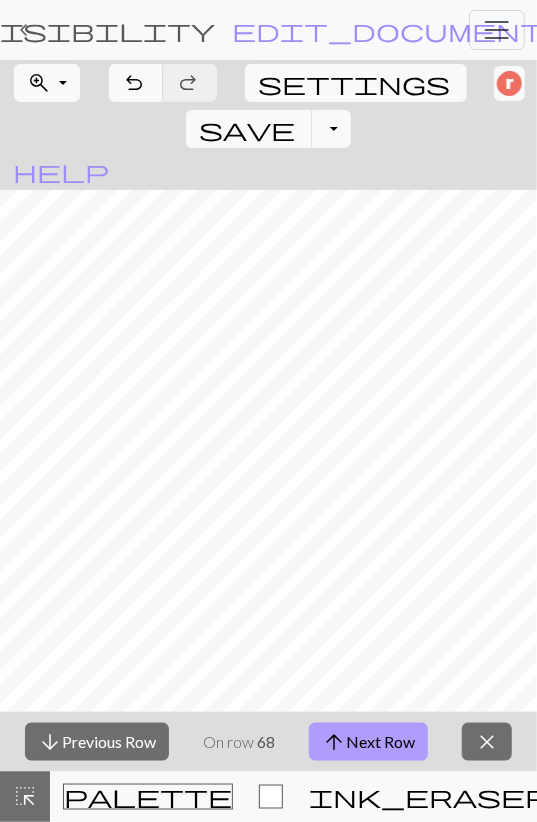 click on "arrow_upward  Next Row" at bounding box center (368, 742) 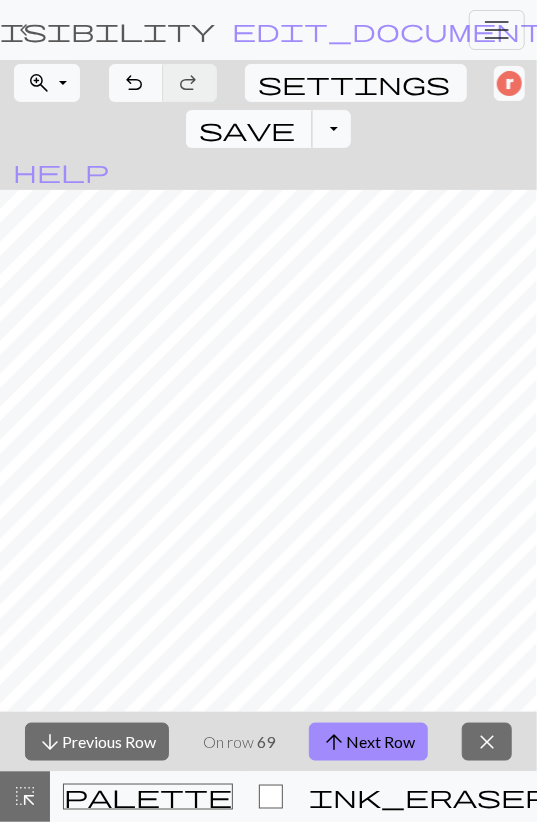 click on "save" at bounding box center (247, 129) 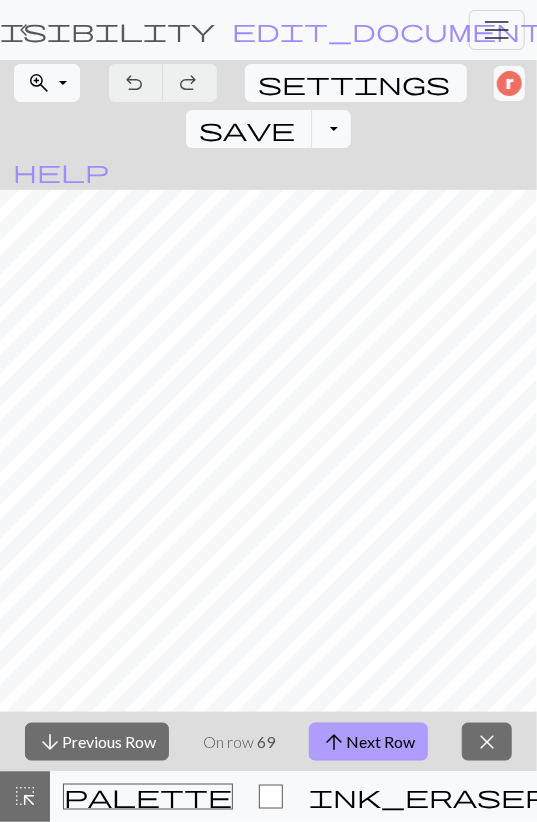 click on "arrow_upward" at bounding box center [334, 742] 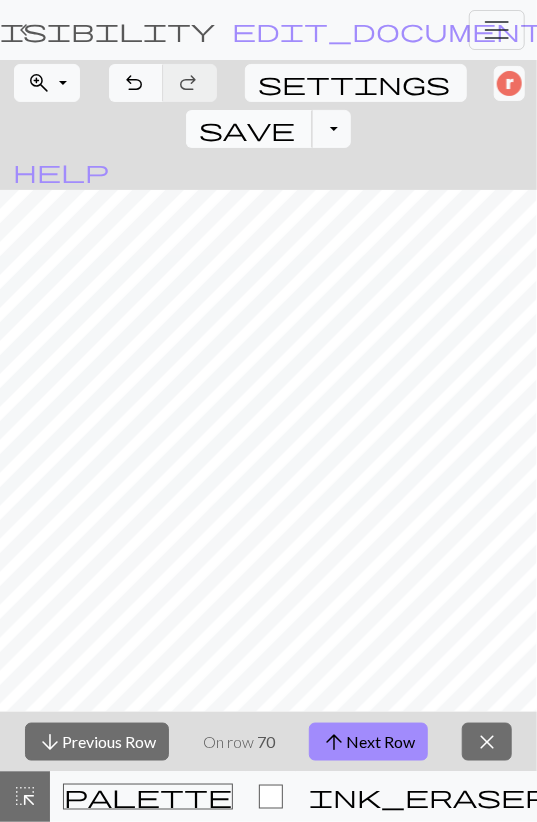 click on "save" at bounding box center [247, 129] 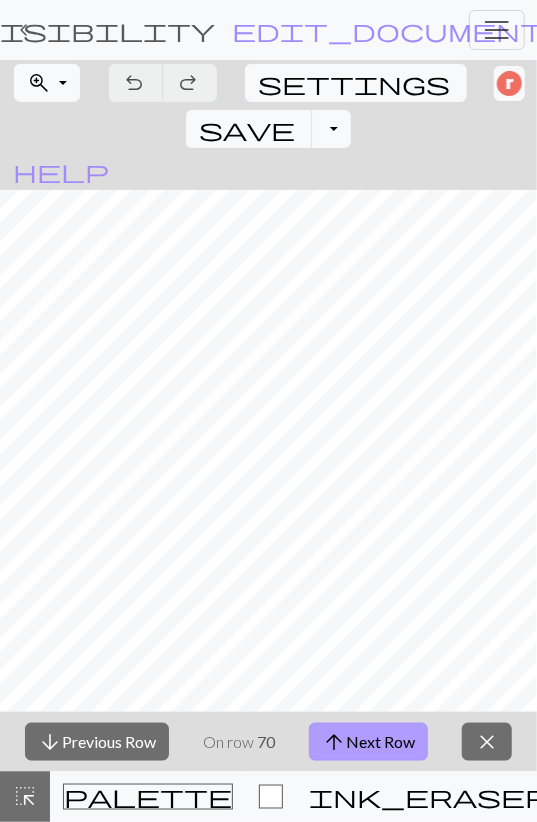 click on "arrow_upward  Next Row" at bounding box center [368, 742] 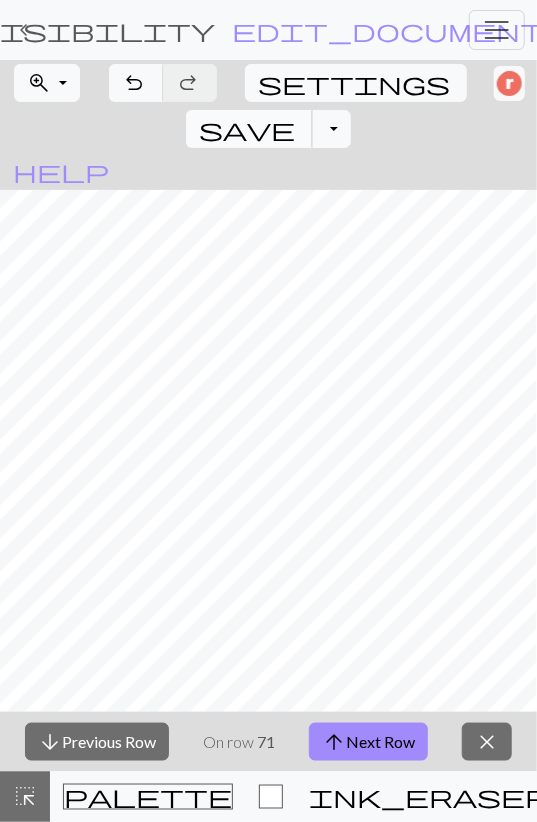click on "save" at bounding box center (247, 129) 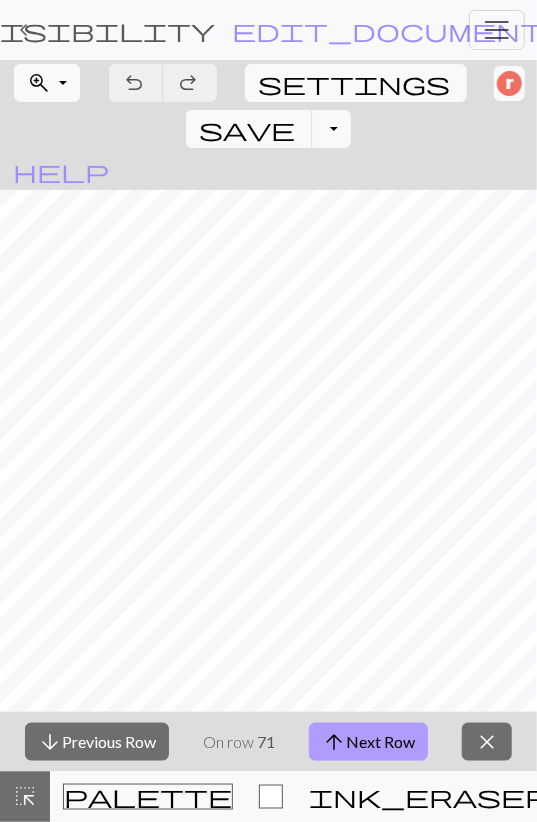 click on "arrow_upward  Next Row" at bounding box center [368, 742] 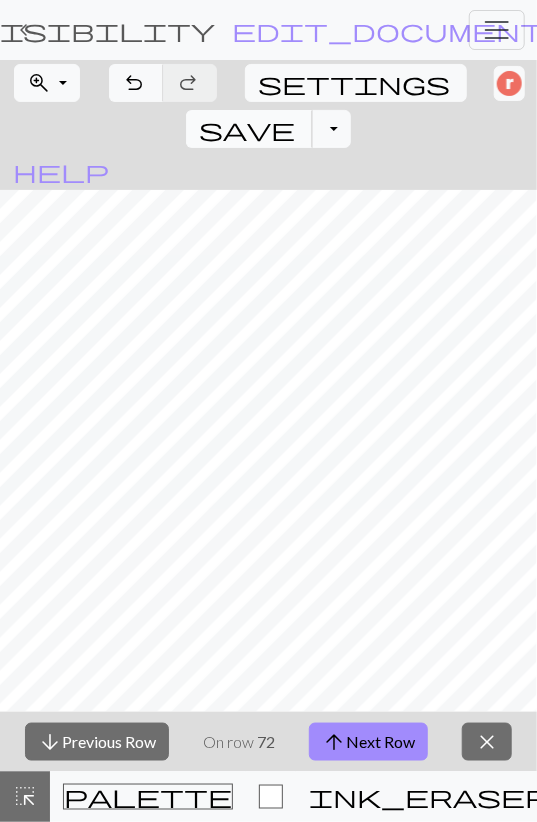 click on "save" at bounding box center (247, 129) 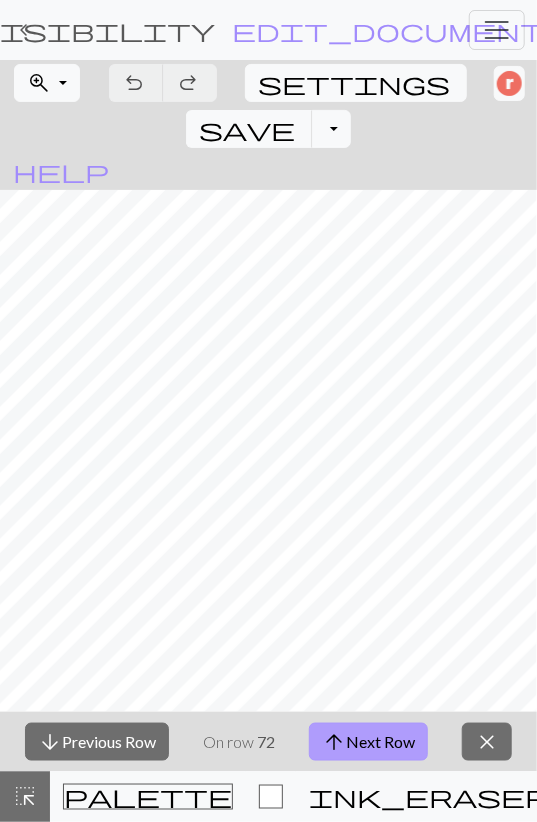 click on "arrow_upward  Next Row" at bounding box center [368, 742] 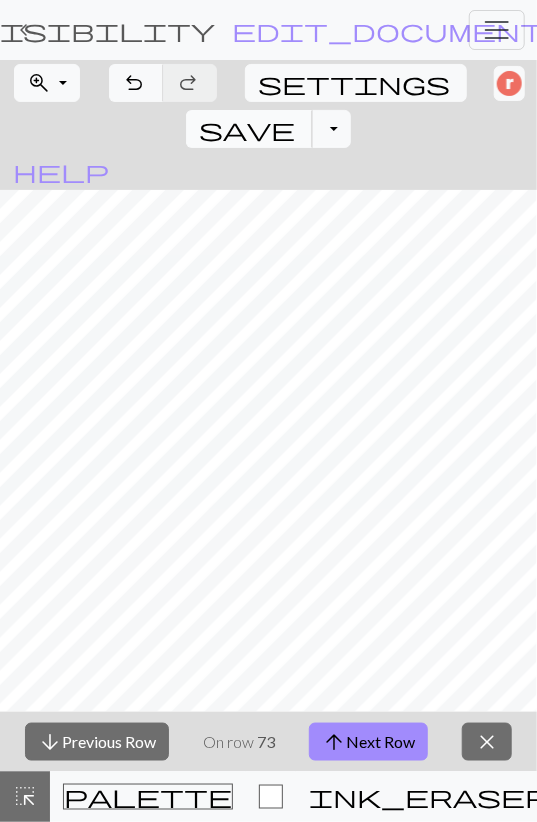 click on "save" at bounding box center [247, 129] 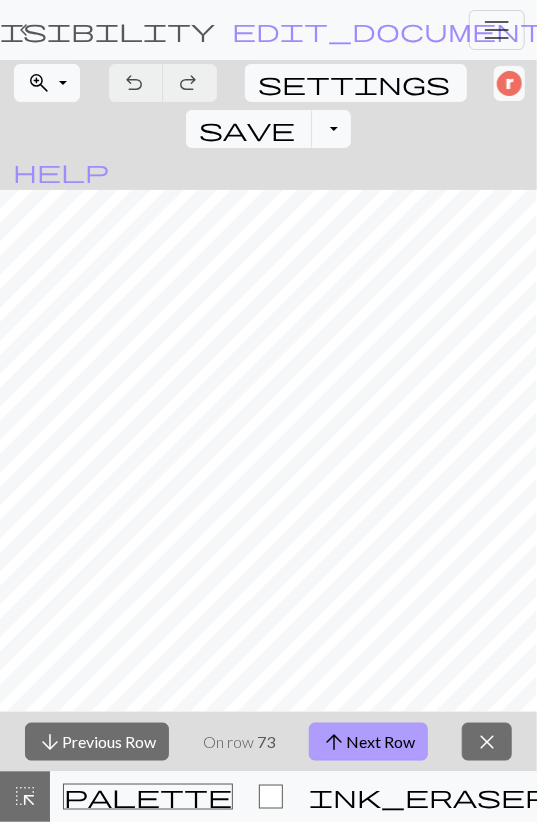 click on "arrow_upward  Next Row" at bounding box center (368, 742) 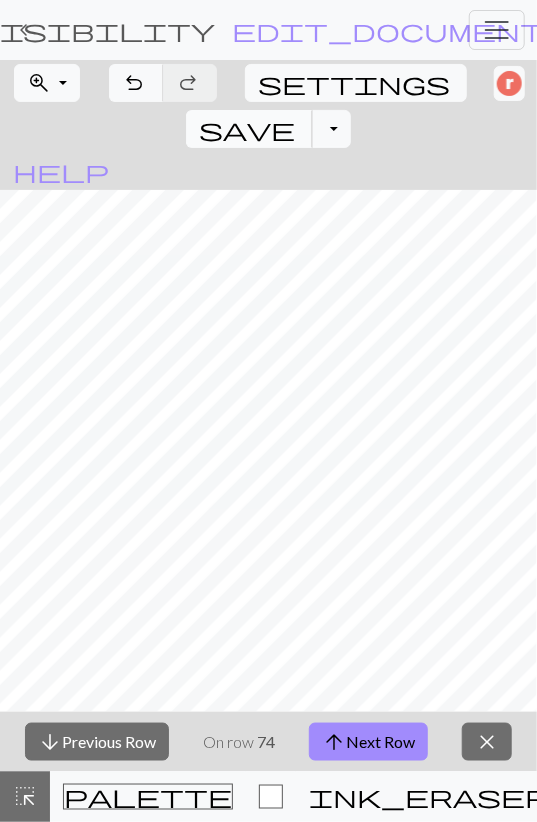 click on "save" at bounding box center [247, 129] 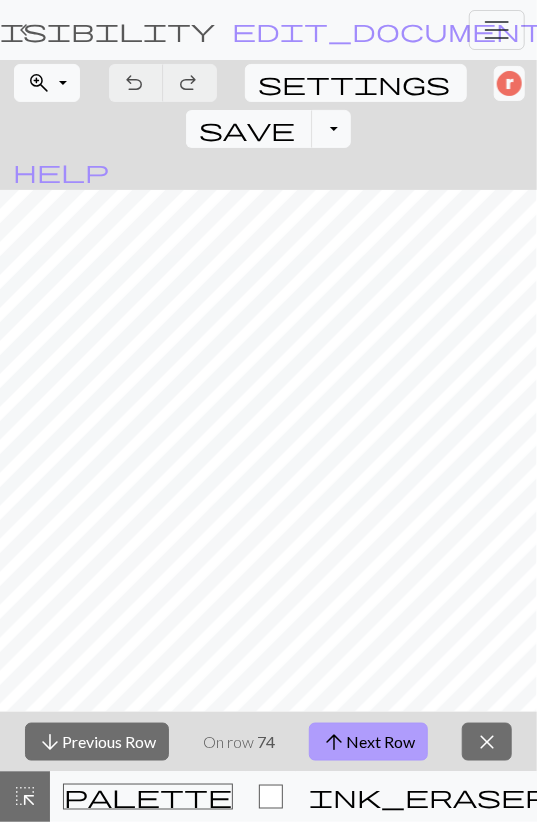 click on "arrow_upward  Next Row" at bounding box center [368, 742] 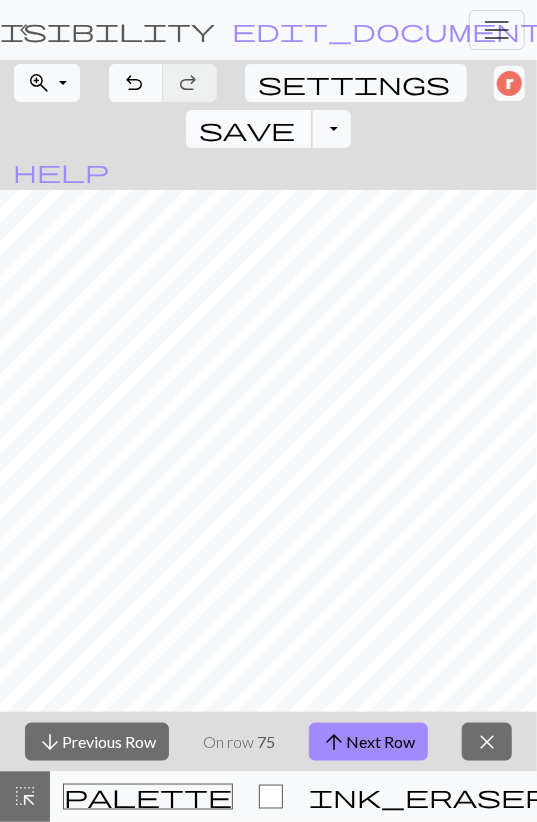 click on "save" at bounding box center [247, 129] 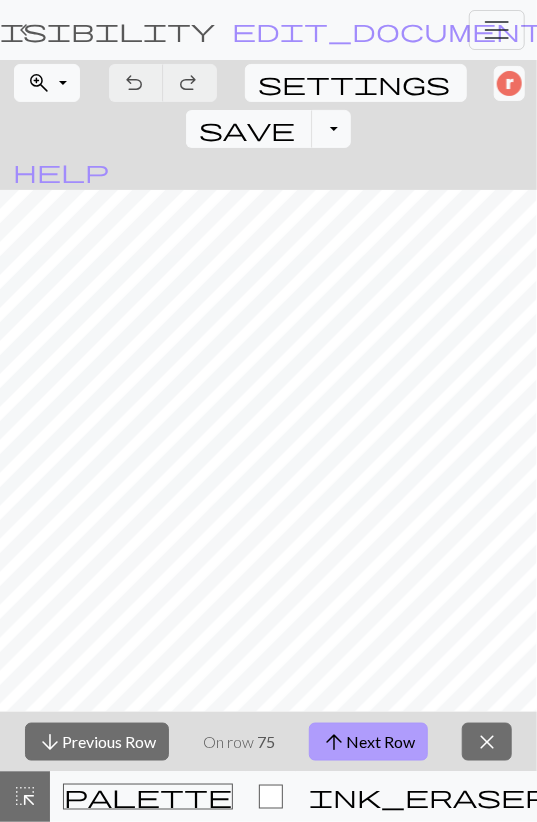 click on "arrow_upward  Next Row" at bounding box center (368, 742) 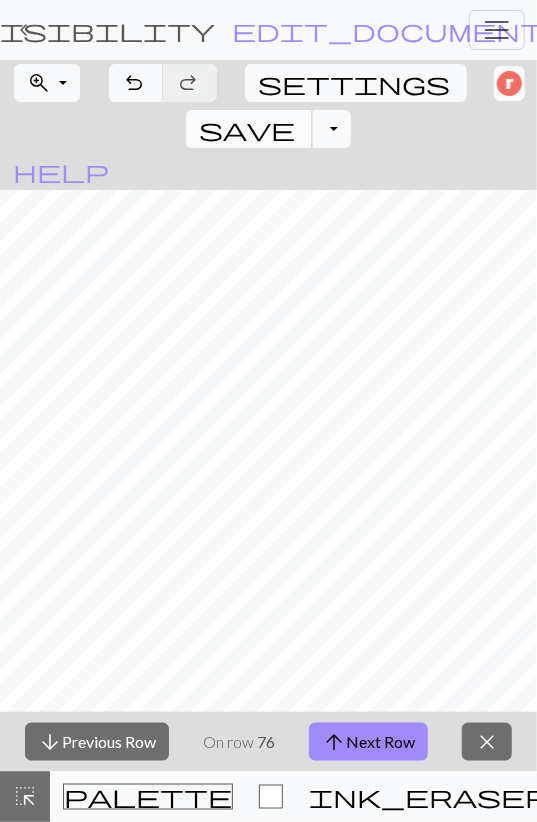click on "save" at bounding box center [247, 129] 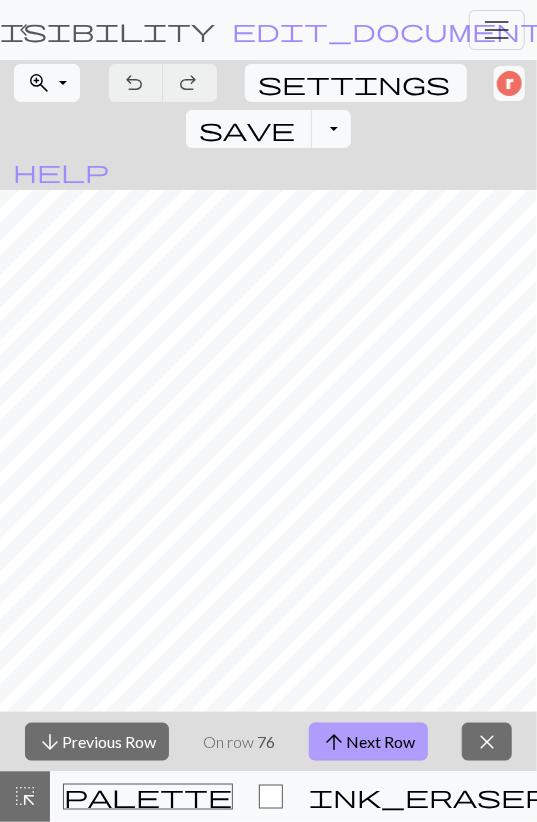 click on "arrow_upward  Next Row" at bounding box center [368, 742] 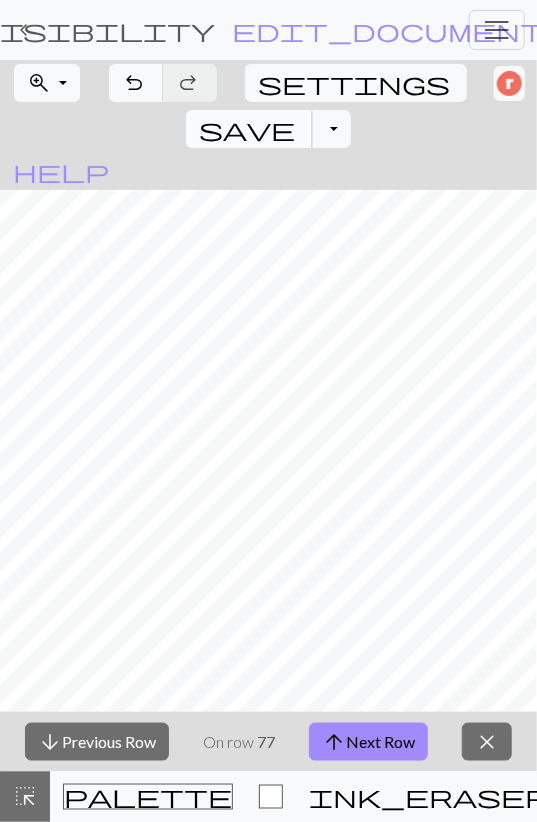 click on "save" at bounding box center (247, 129) 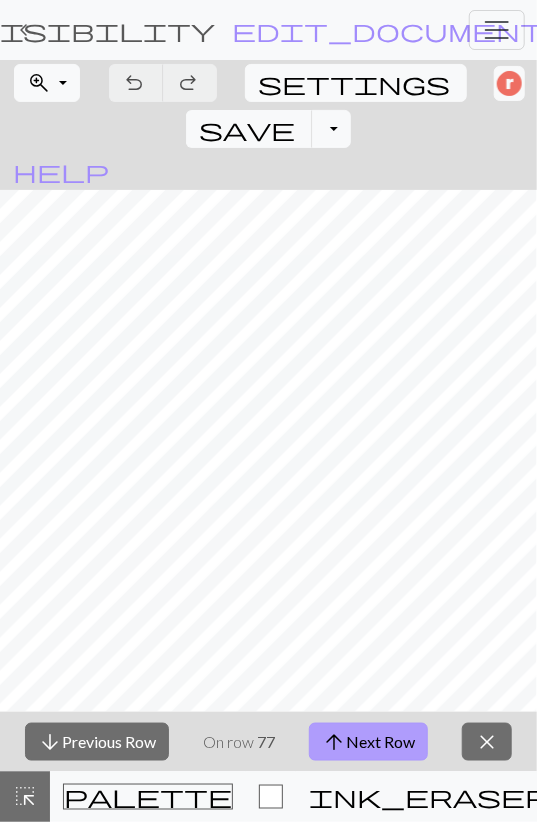 click on "arrow_upward  Next Row" at bounding box center (368, 742) 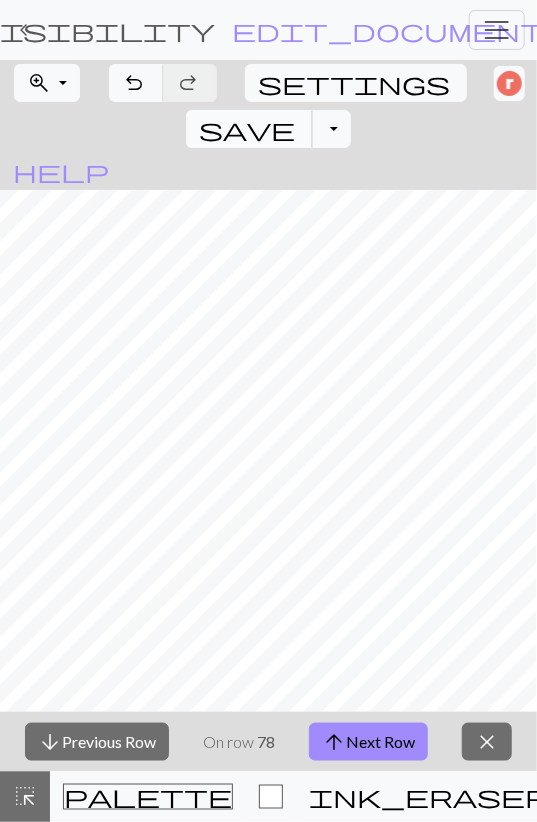 click on "save" at bounding box center [247, 129] 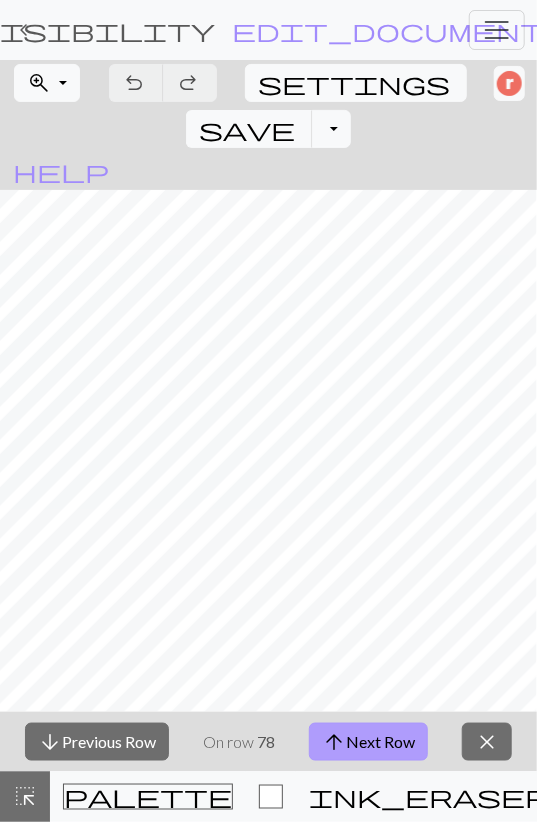click on "arrow_upward  Next Row" at bounding box center (368, 742) 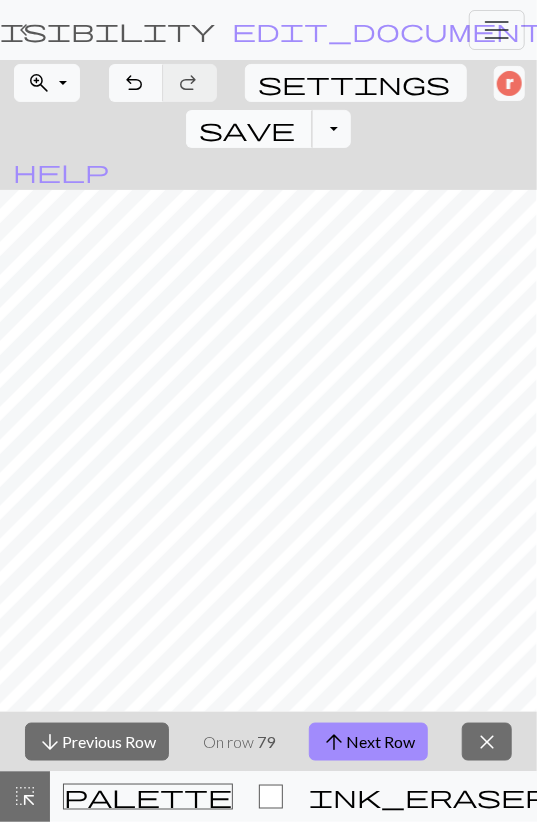 click on "save" at bounding box center [247, 129] 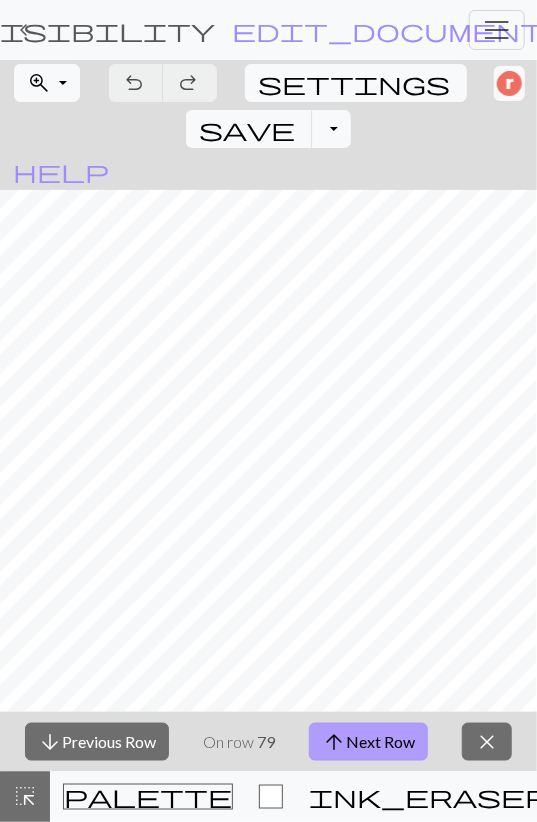 click on "arrow_upward  Next Row" at bounding box center (368, 742) 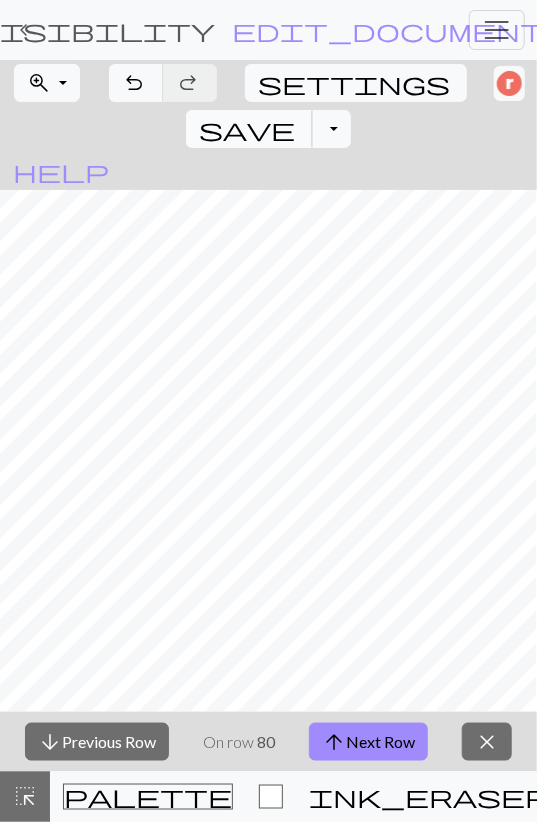 click on "save" at bounding box center [247, 129] 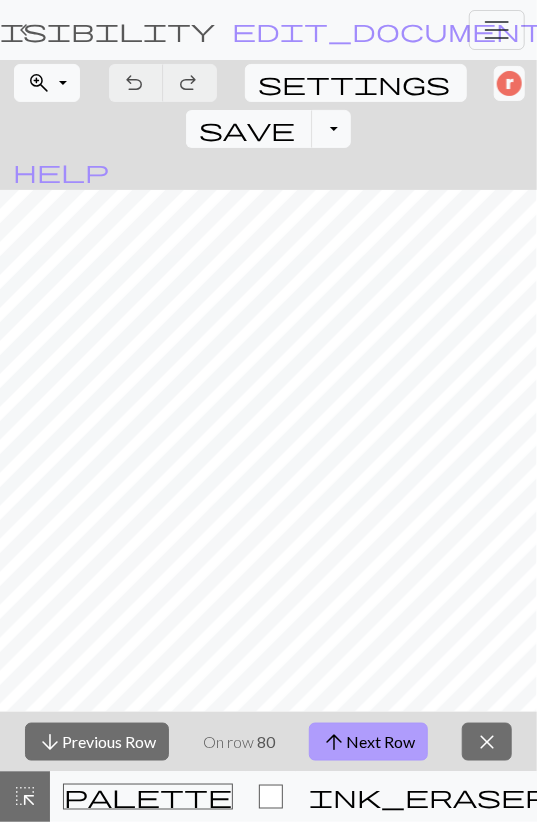 click on "arrow_upward  Next Row" at bounding box center (368, 742) 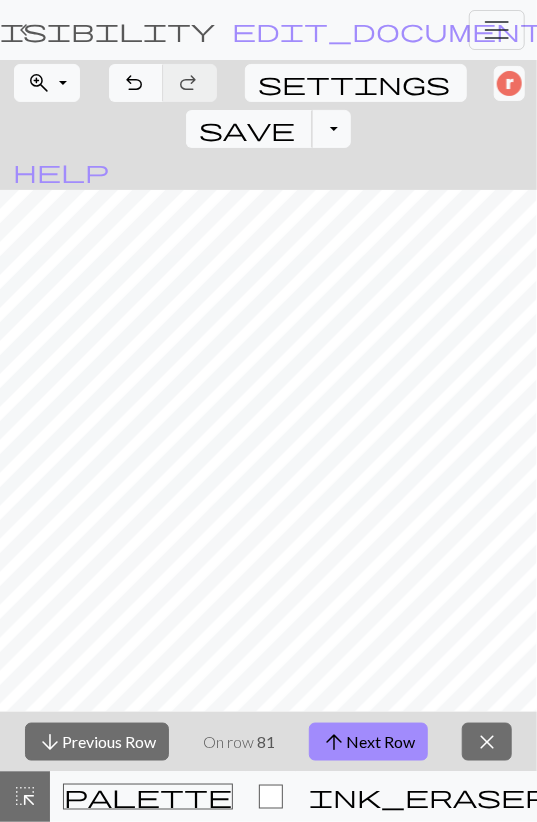 drag, startPoint x: 403, startPoint y: 86, endPoint x: 404, endPoint y: 104, distance: 18.027756 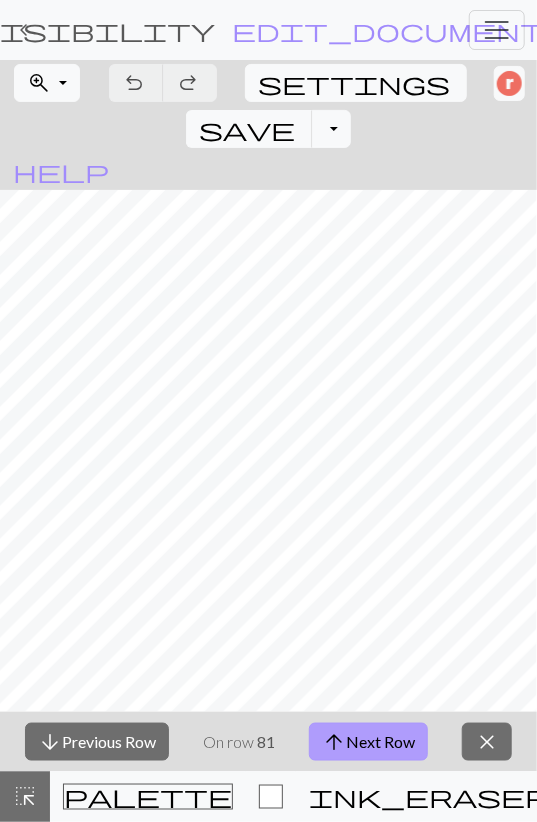 click on "arrow_upward  Next Row" at bounding box center (368, 742) 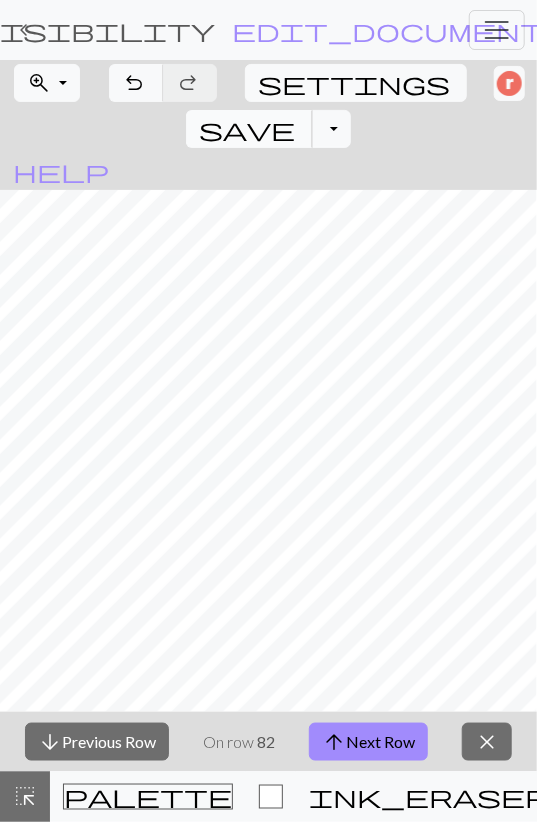 click on "save" at bounding box center (247, 129) 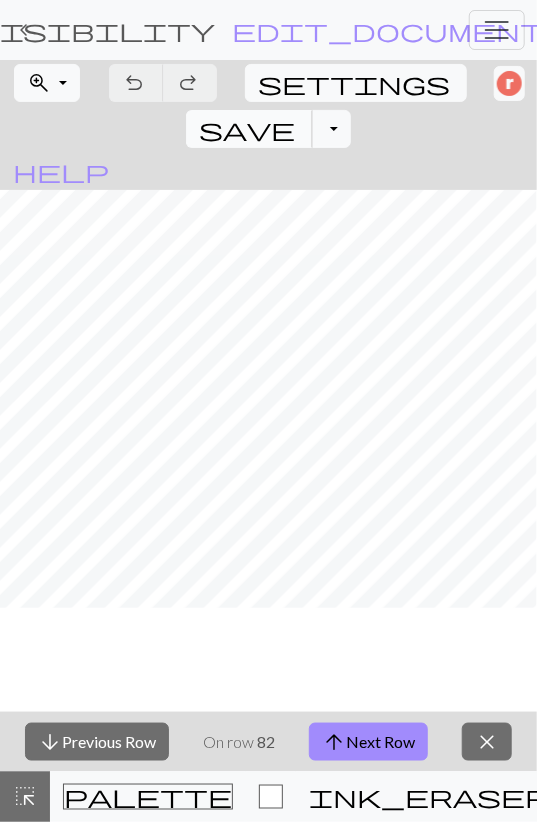 scroll, scrollTop: 1856, scrollLeft: 0, axis: vertical 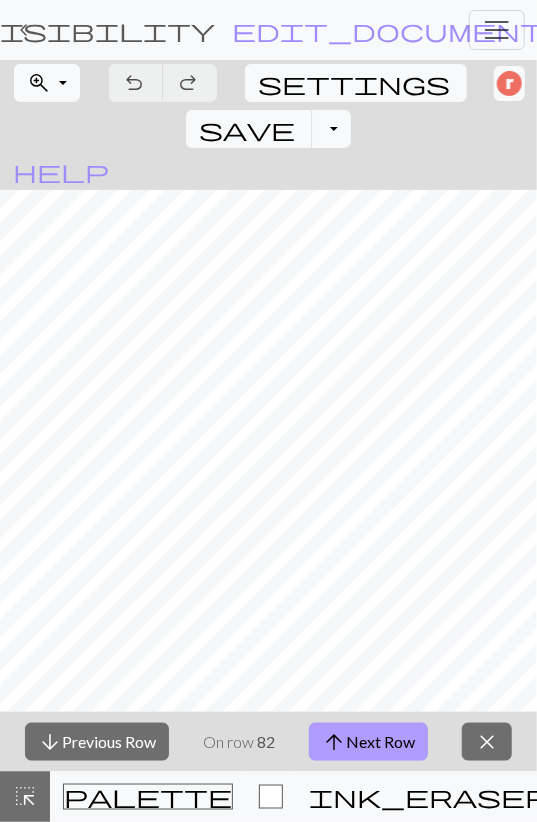 click on "arrow_upward" at bounding box center [334, 742] 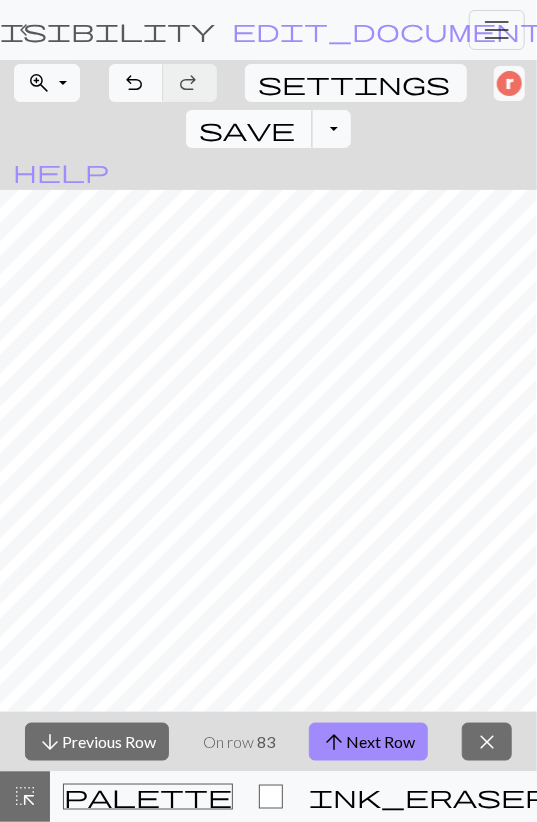 click on "save Save Save" at bounding box center [249, 129] 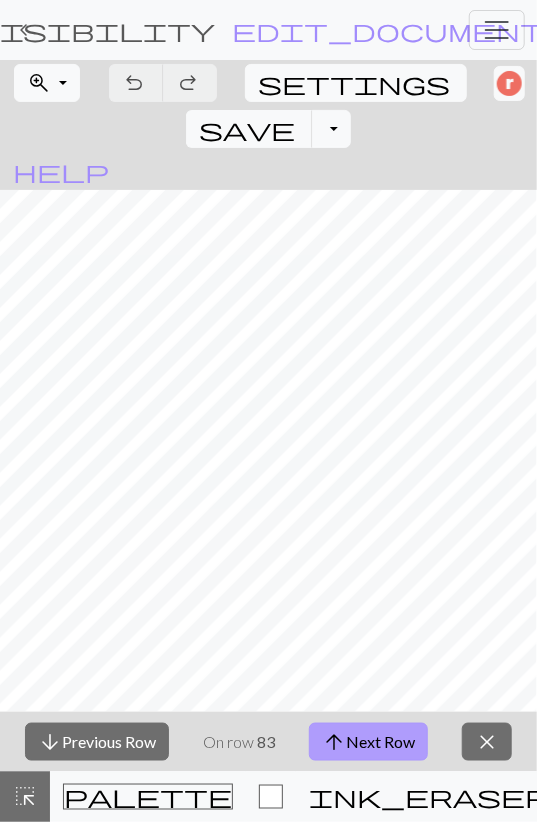 click on "arrow_upward  Next Row" at bounding box center (368, 742) 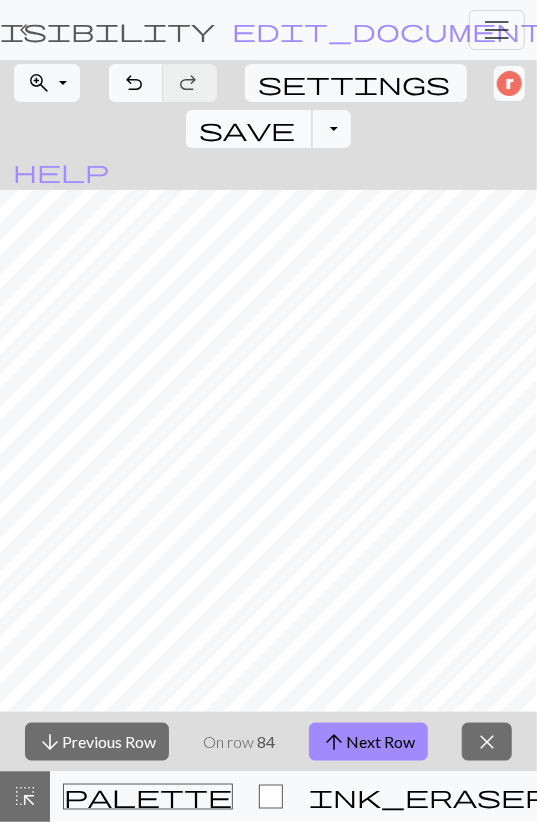 click on "save" at bounding box center (247, 129) 